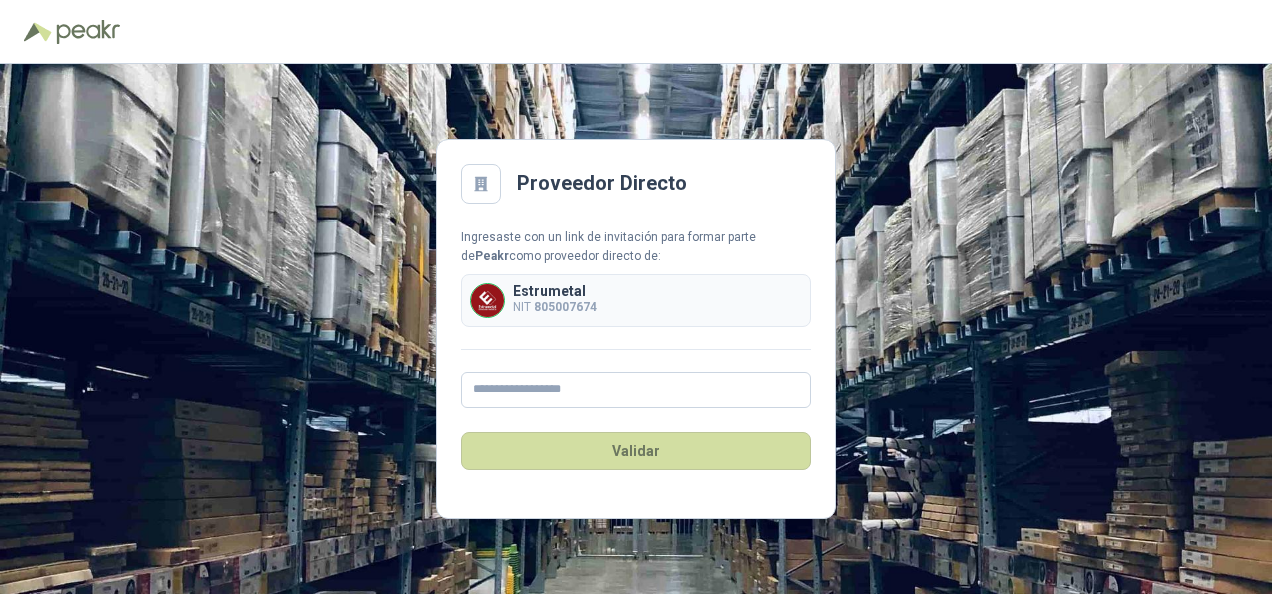 scroll, scrollTop: 0, scrollLeft: 0, axis: both 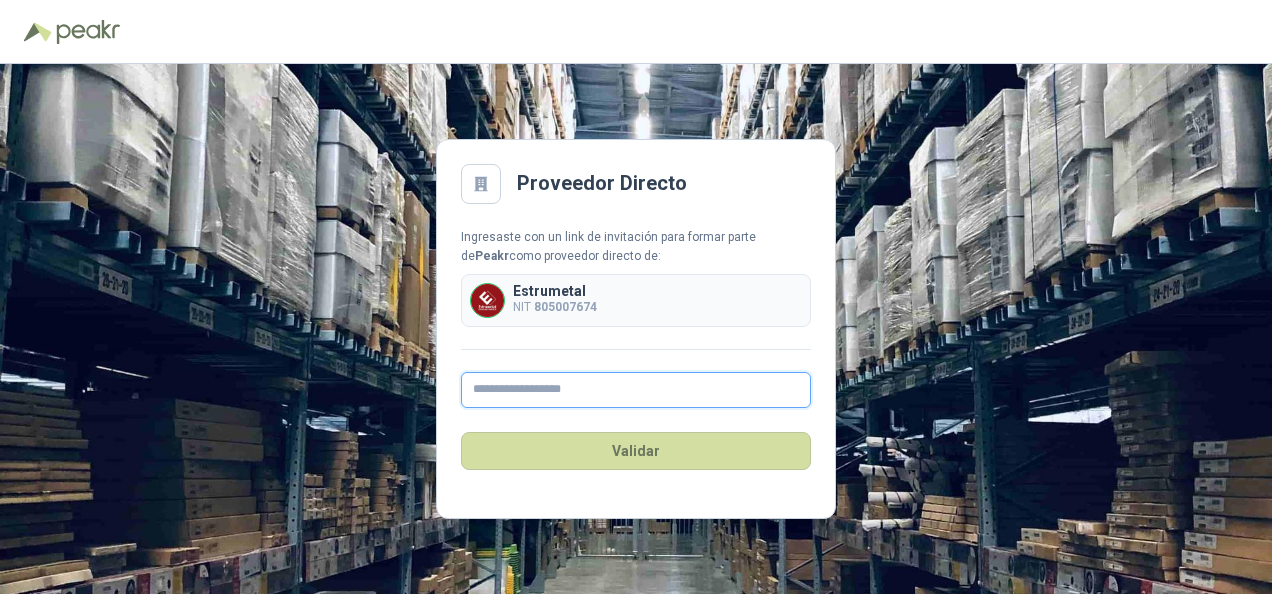click at bounding box center (636, 390) 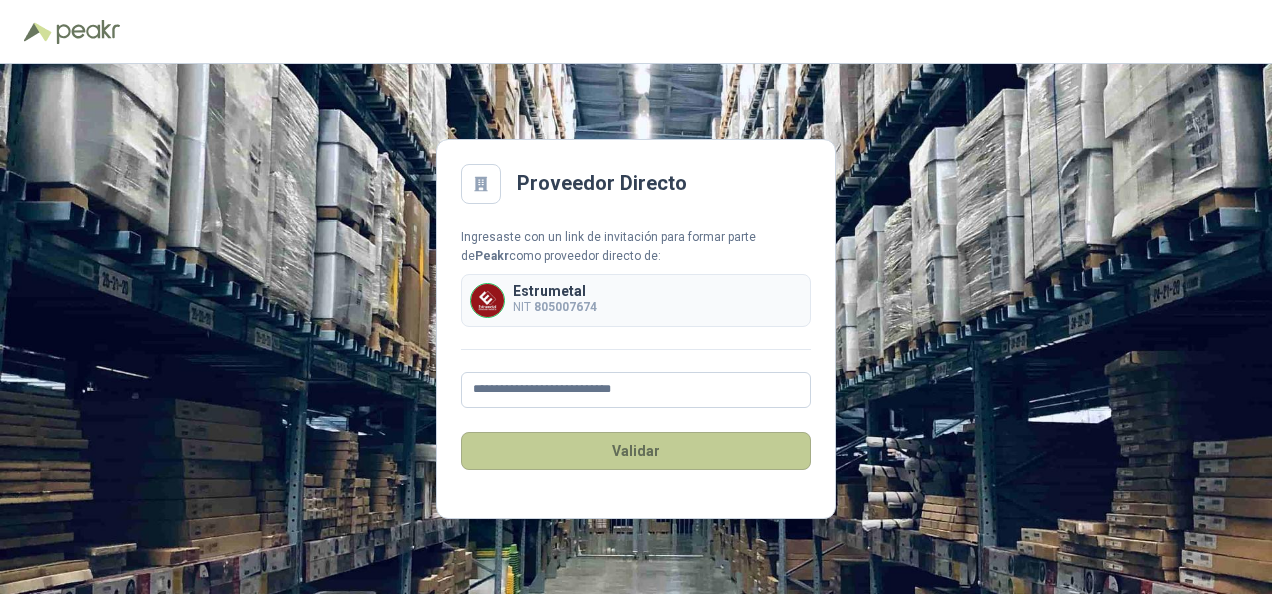 click on "Validar" at bounding box center [636, 451] 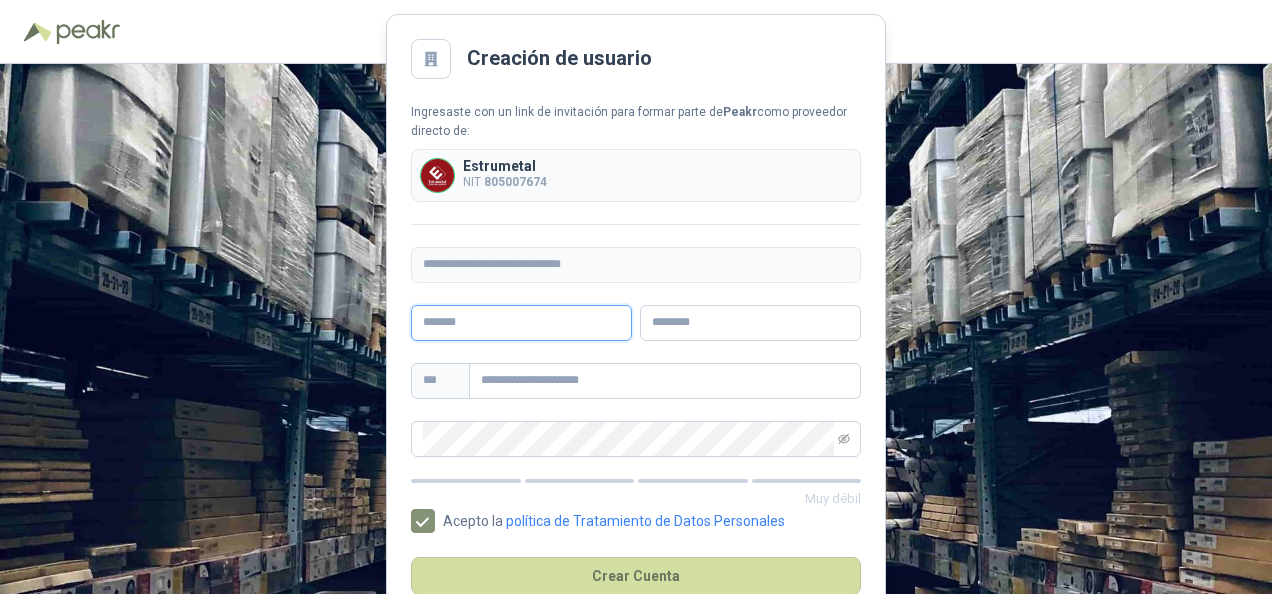 click at bounding box center (521, 323) 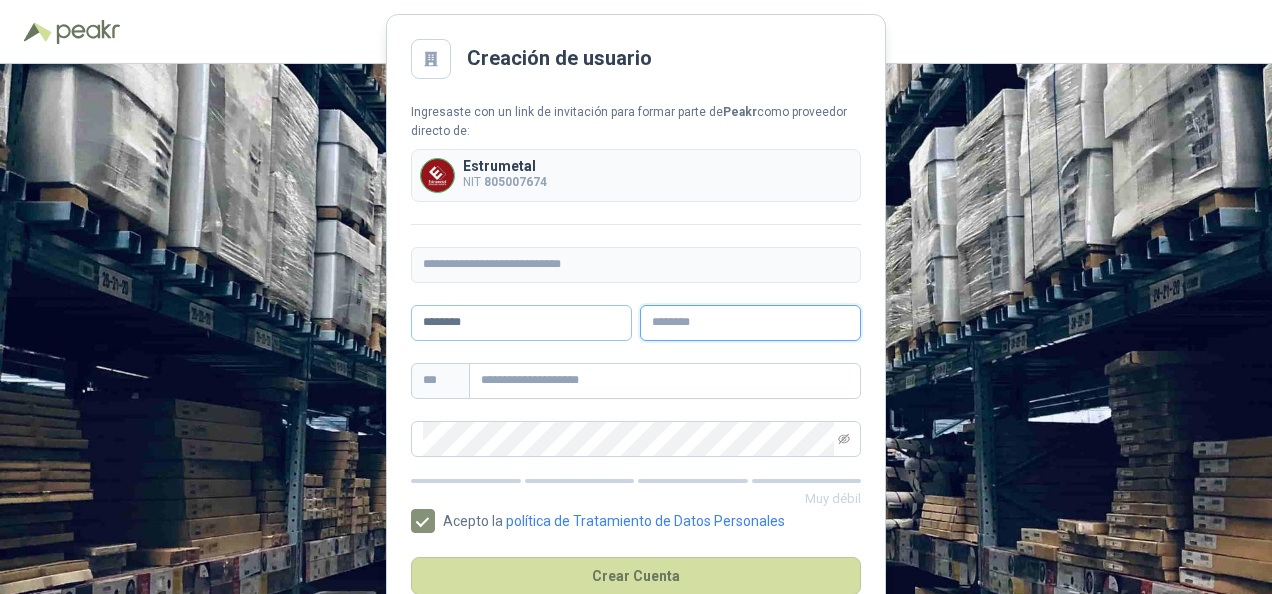 type on "******" 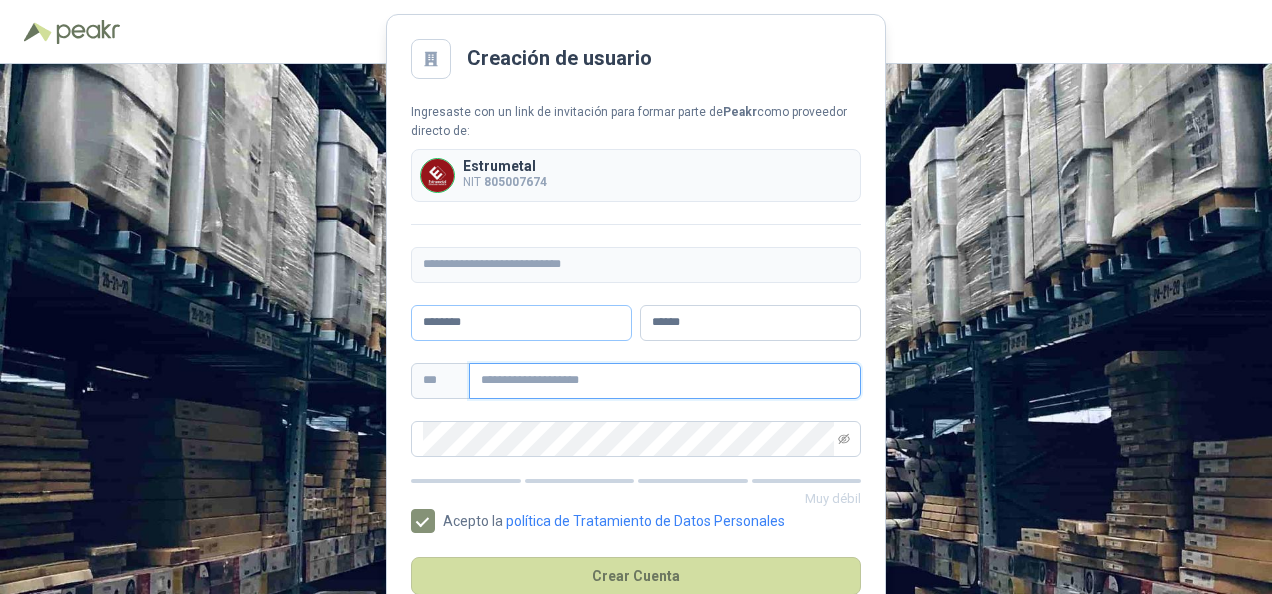 type on "**********" 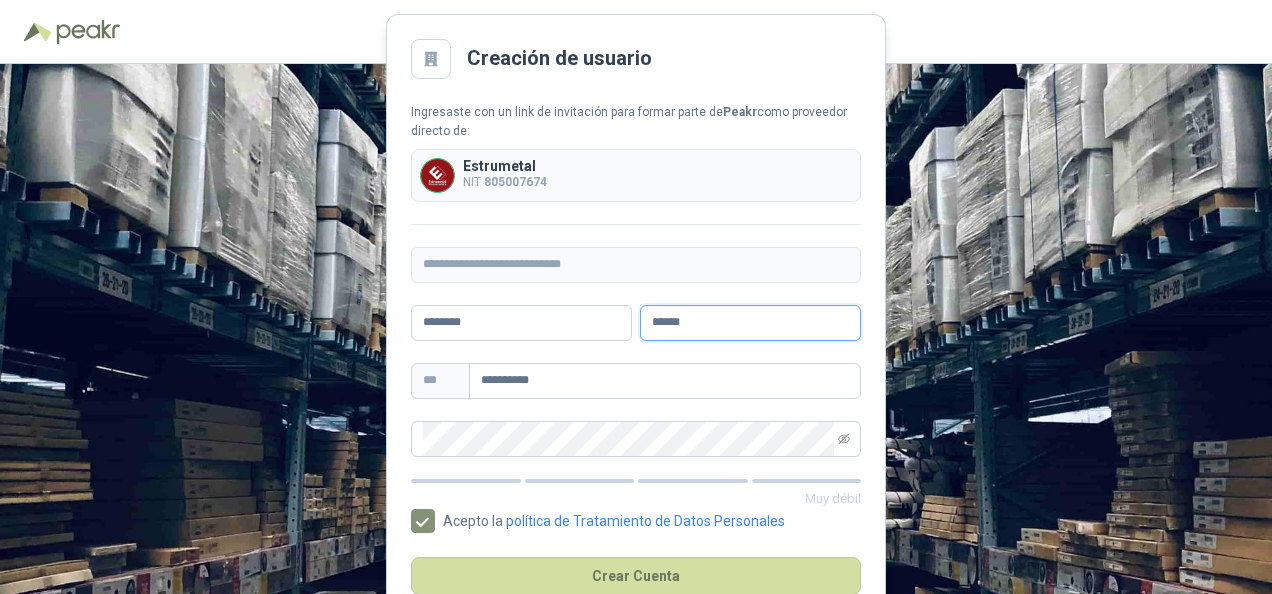 drag, startPoint x: 701, startPoint y: 317, endPoint x: 638, endPoint y: 332, distance: 64.7611 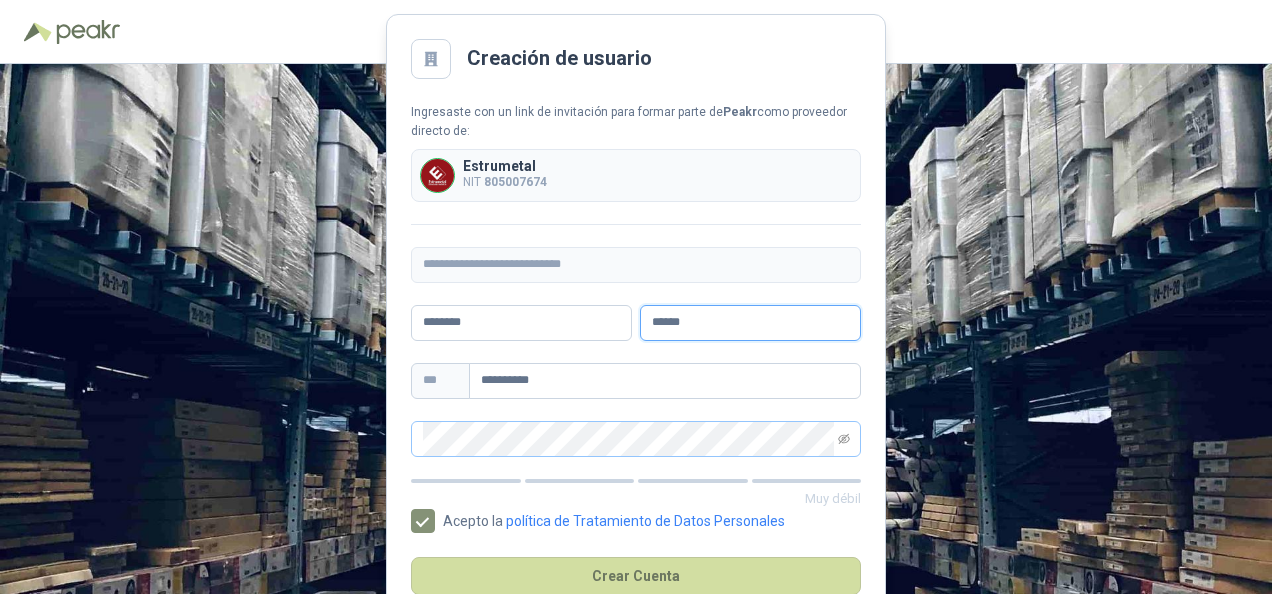 type on "*****" 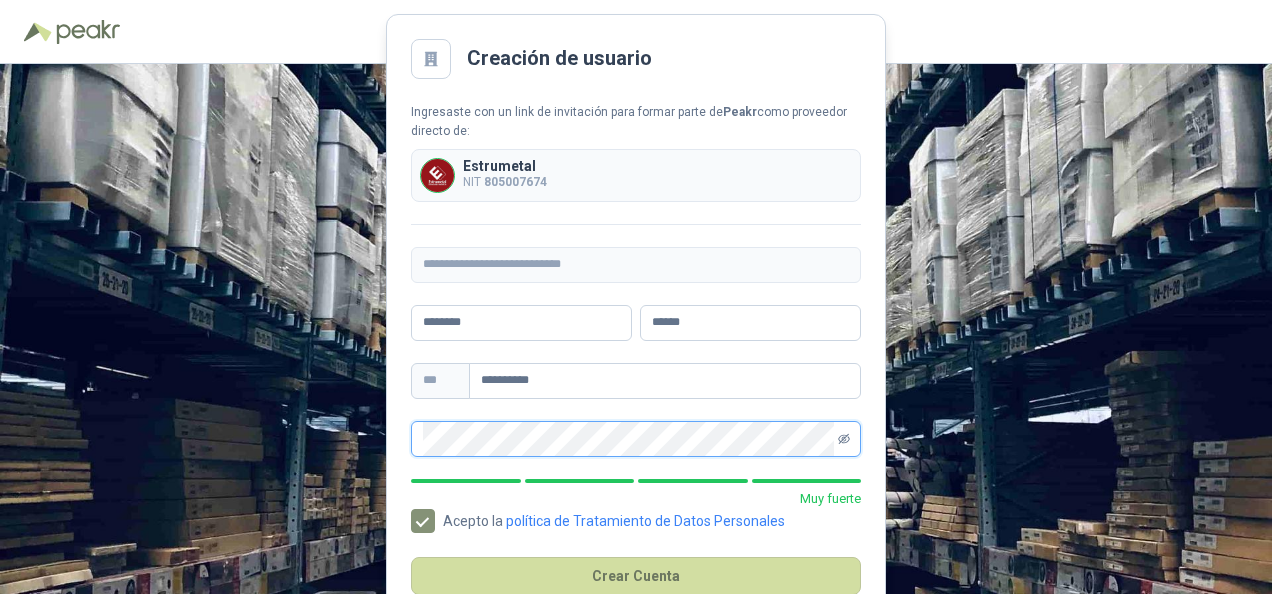 click at bounding box center [844, 438] 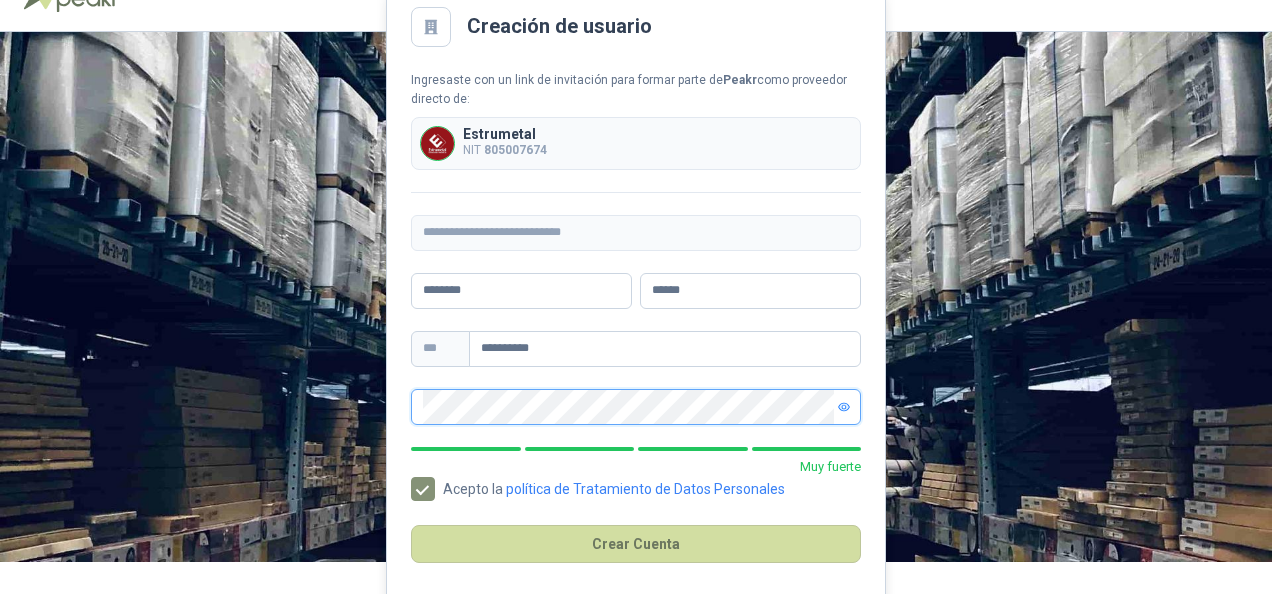 scroll, scrollTop: 49, scrollLeft: 0, axis: vertical 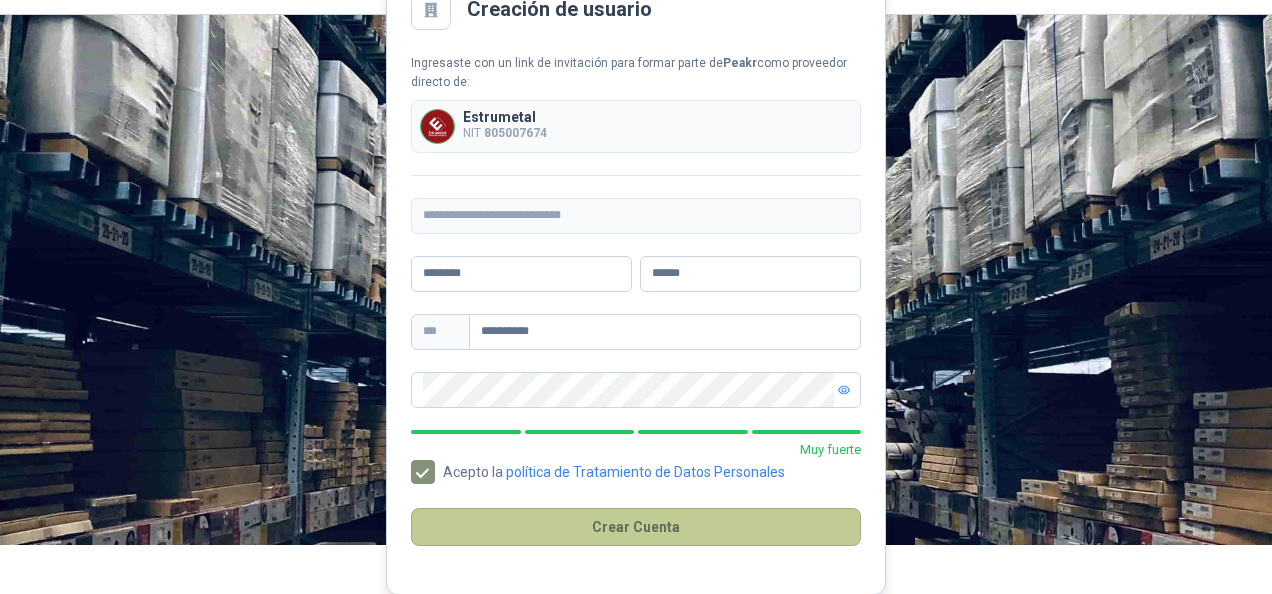 click on "Crear Cuenta" at bounding box center [636, 527] 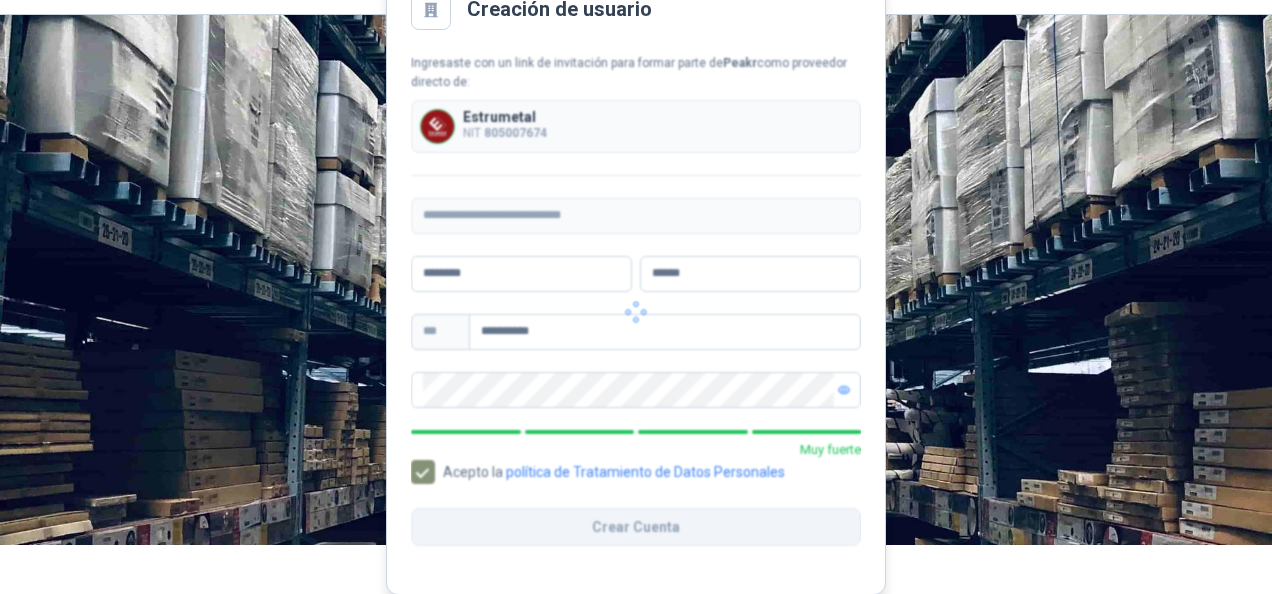 scroll, scrollTop: 0, scrollLeft: 0, axis: both 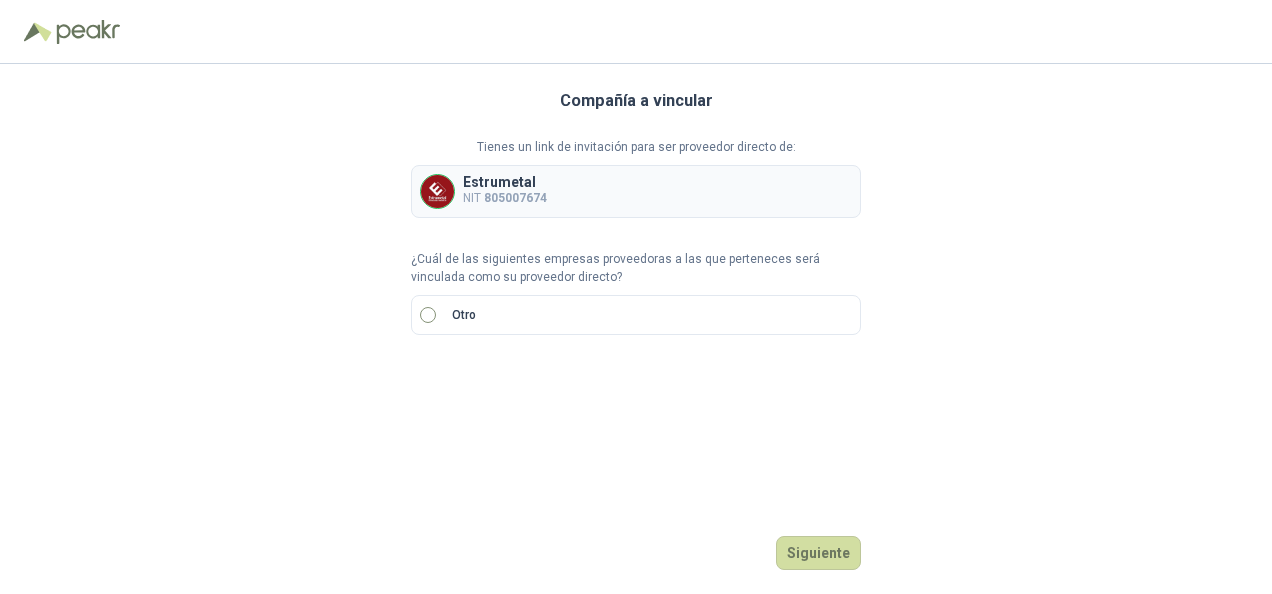 click on "Otro" at bounding box center [636, 315] 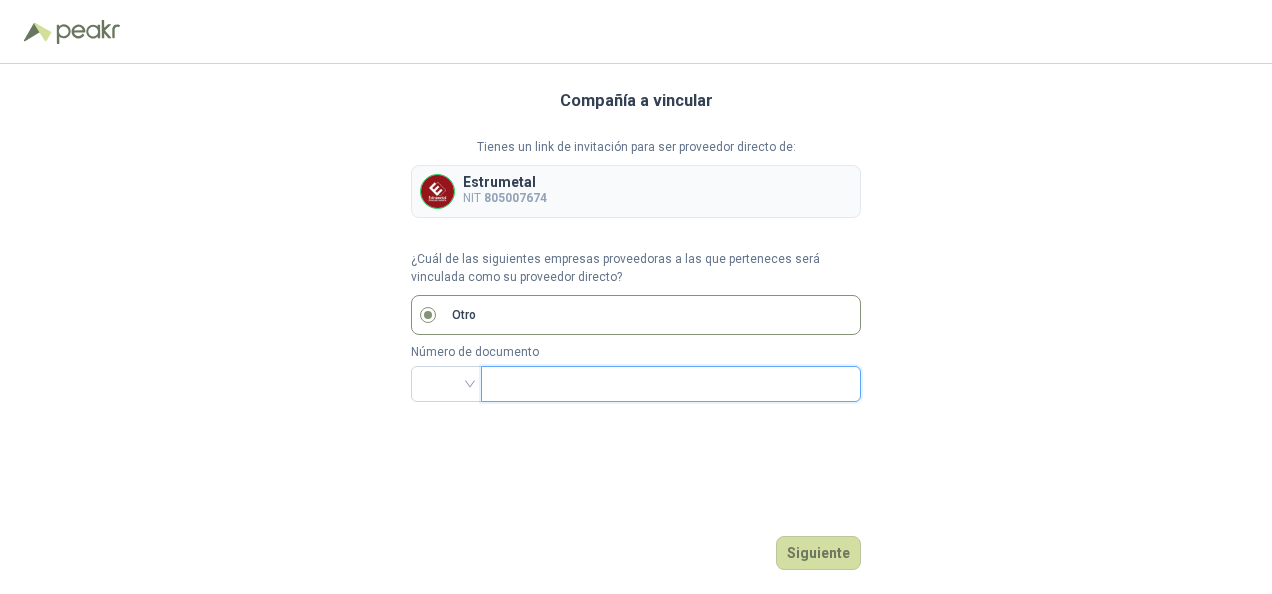 click at bounding box center [669, 384] 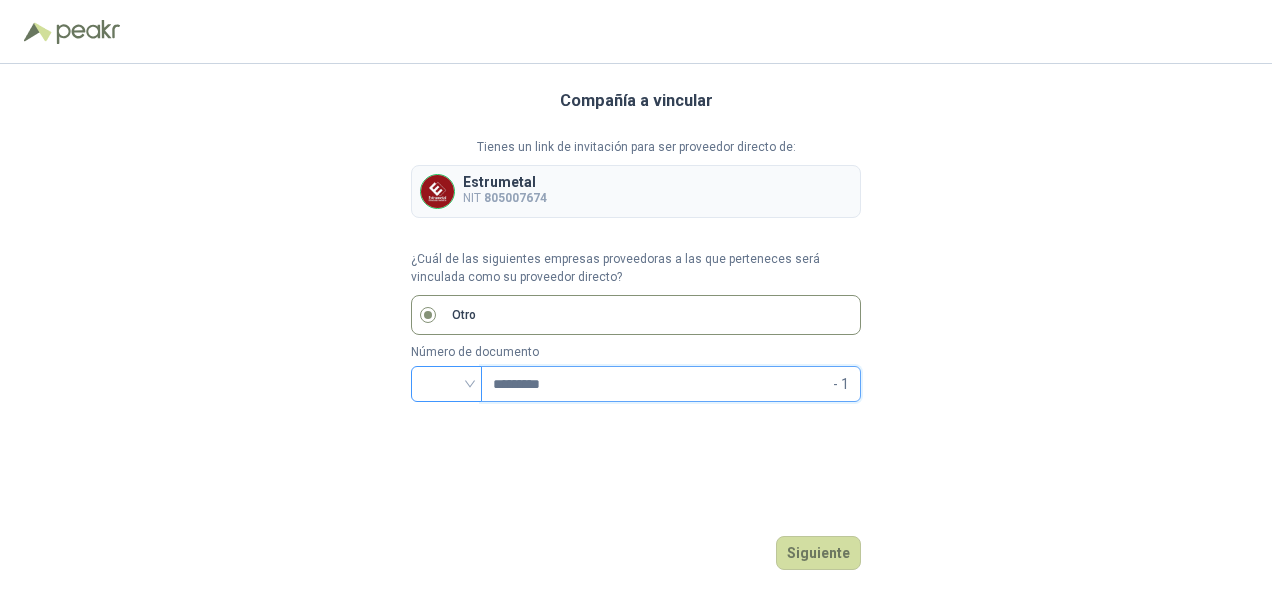 click at bounding box center [446, 384] 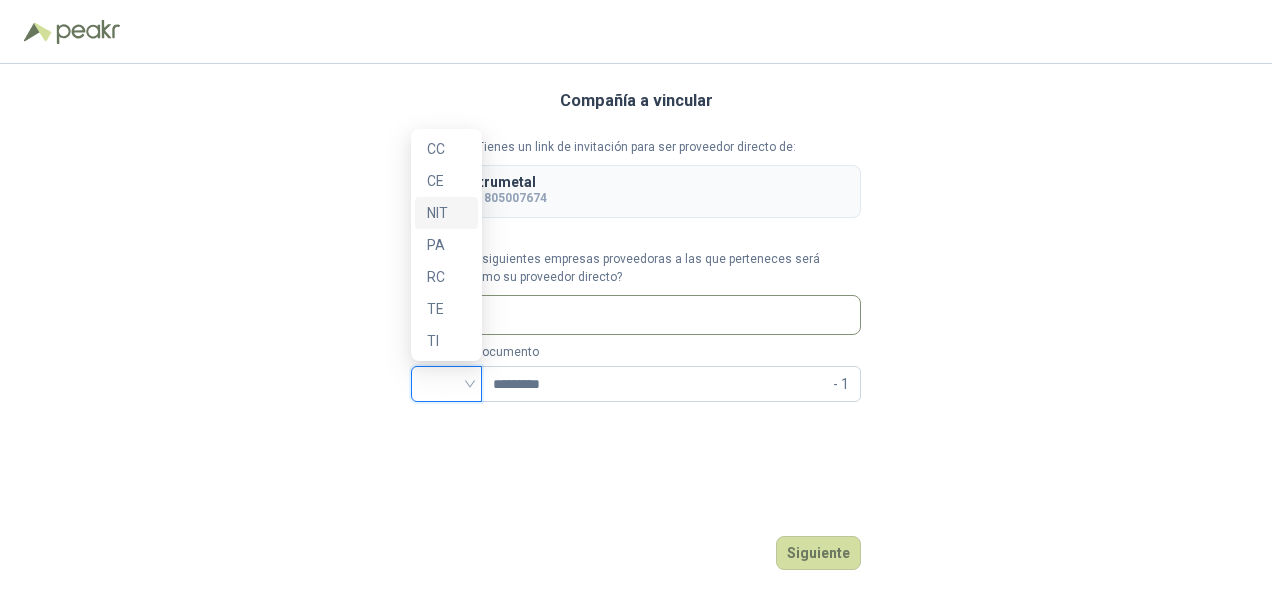 click on "NIT" at bounding box center (446, 213) 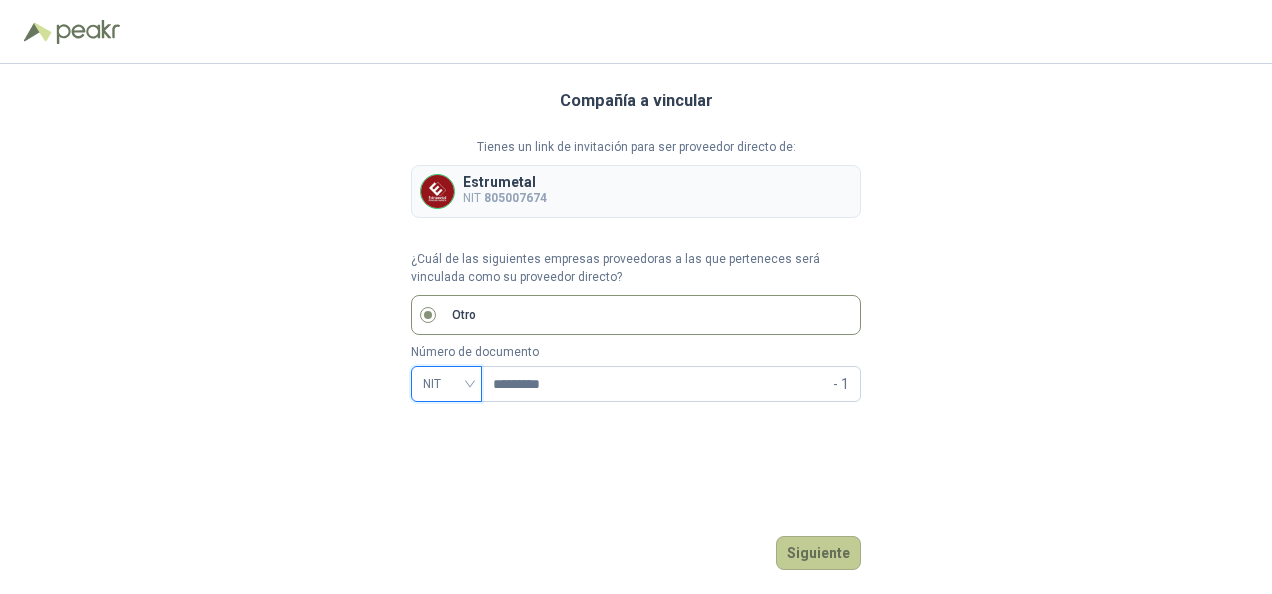 click on "Siguiente" at bounding box center (818, 553) 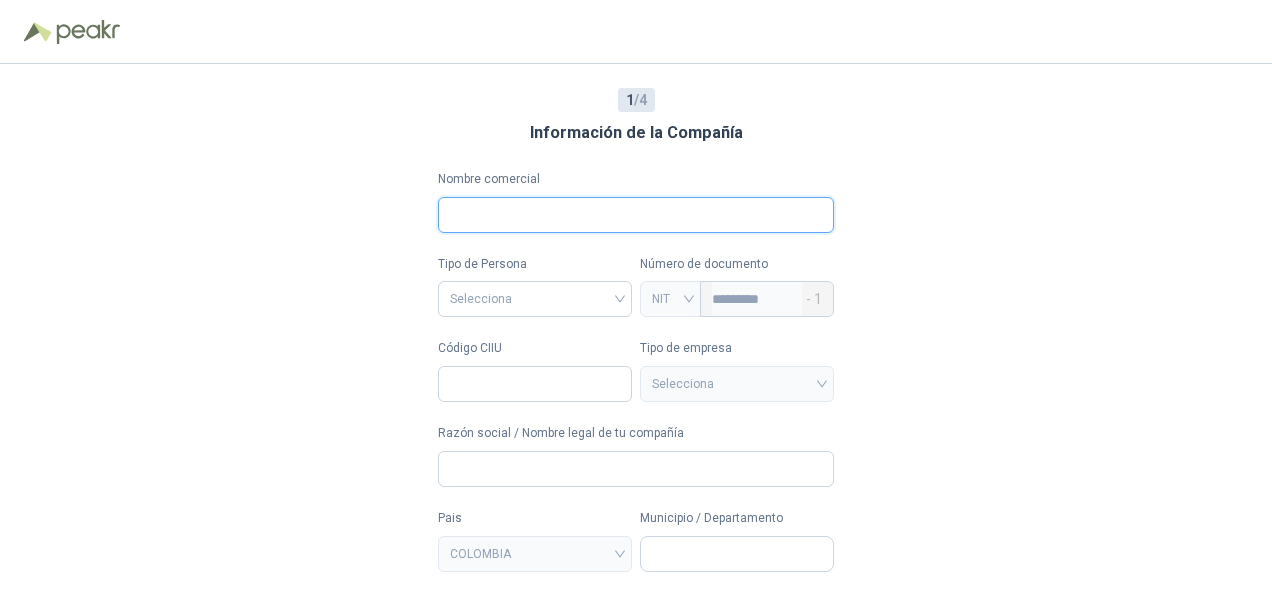 click on "Nombre comercial" at bounding box center (636, 215) 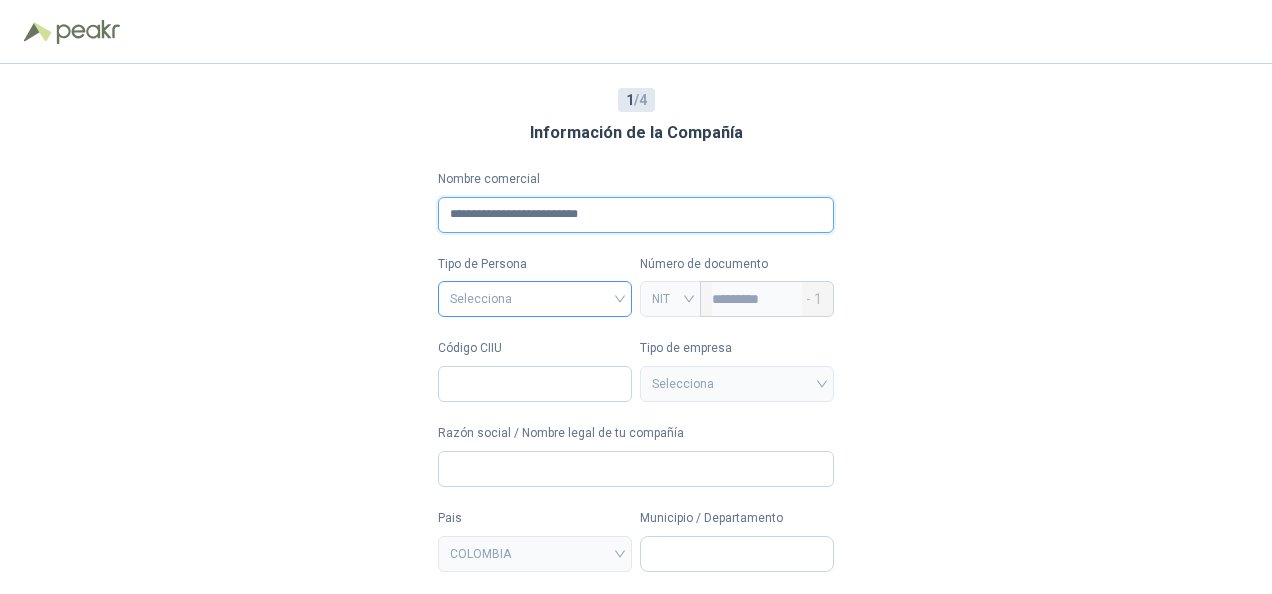 click on "Selecciona" at bounding box center (535, 299) 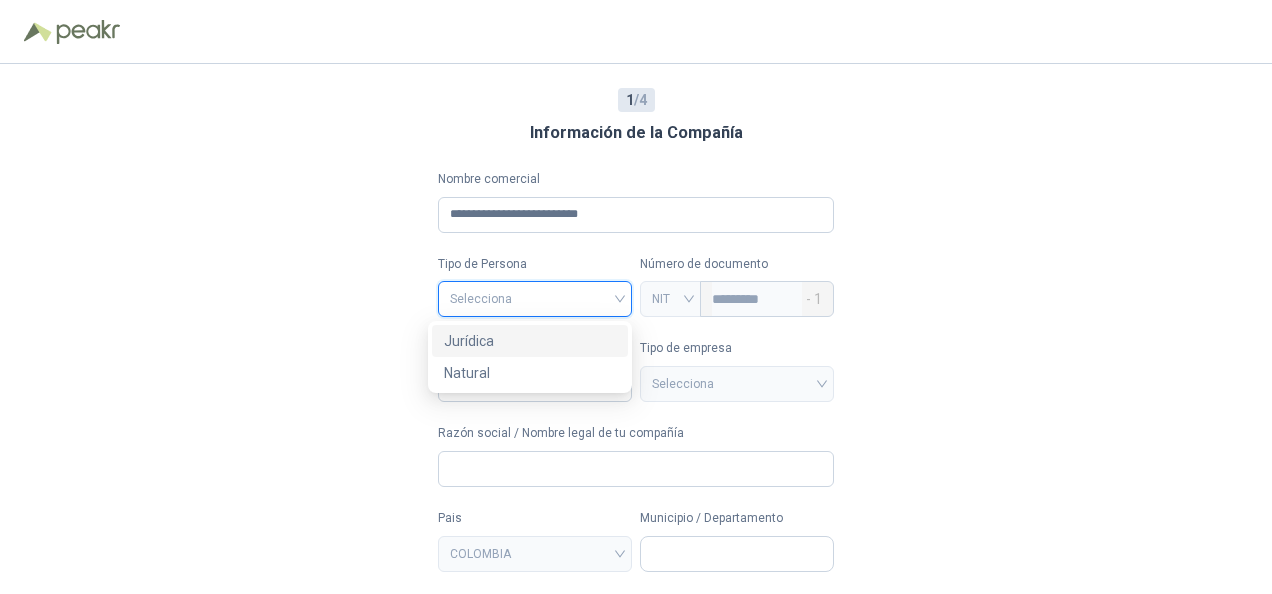 click on "Jurídica" at bounding box center [530, 341] 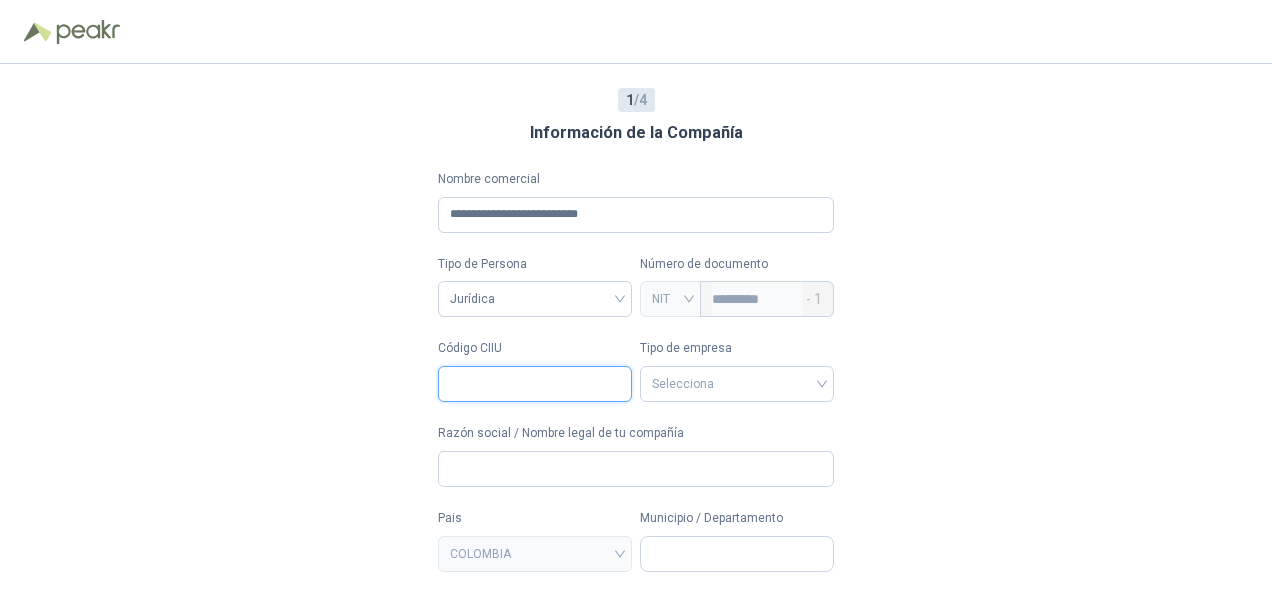 click on "Código CIIU" at bounding box center [535, 384] 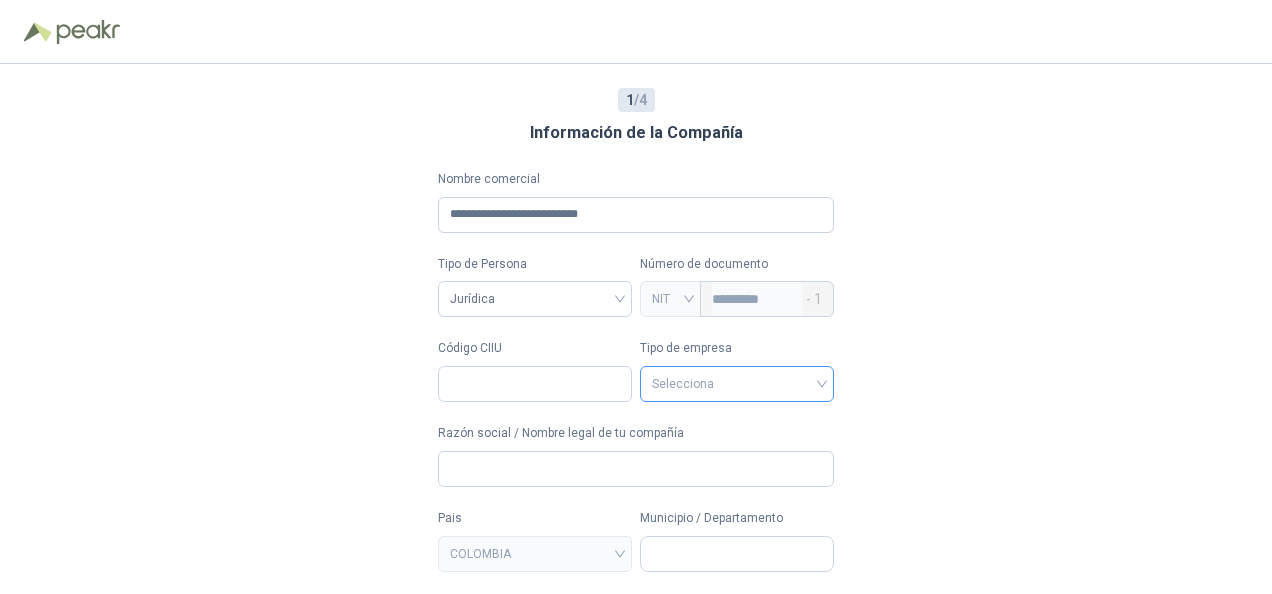 click at bounding box center [737, 382] 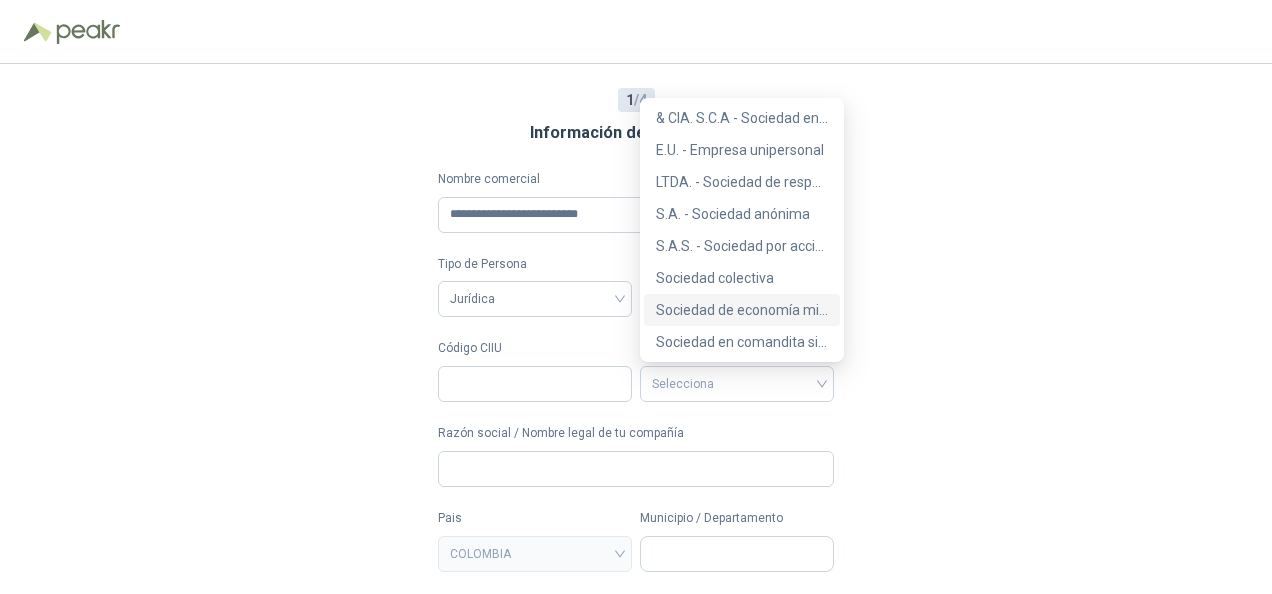 click on "Información de la Compañía Nombre comercial [COMPANY_NAME] Tipo de Persona Jurídica Número de documento NIT [NIT] - 1 Código CIIU Tipo de empresa Selecciona Razón social / Nombre legal de tu compañía Pais COLOMBIA Municipio / Departamento Siguiente" at bounding box center [636, 329] 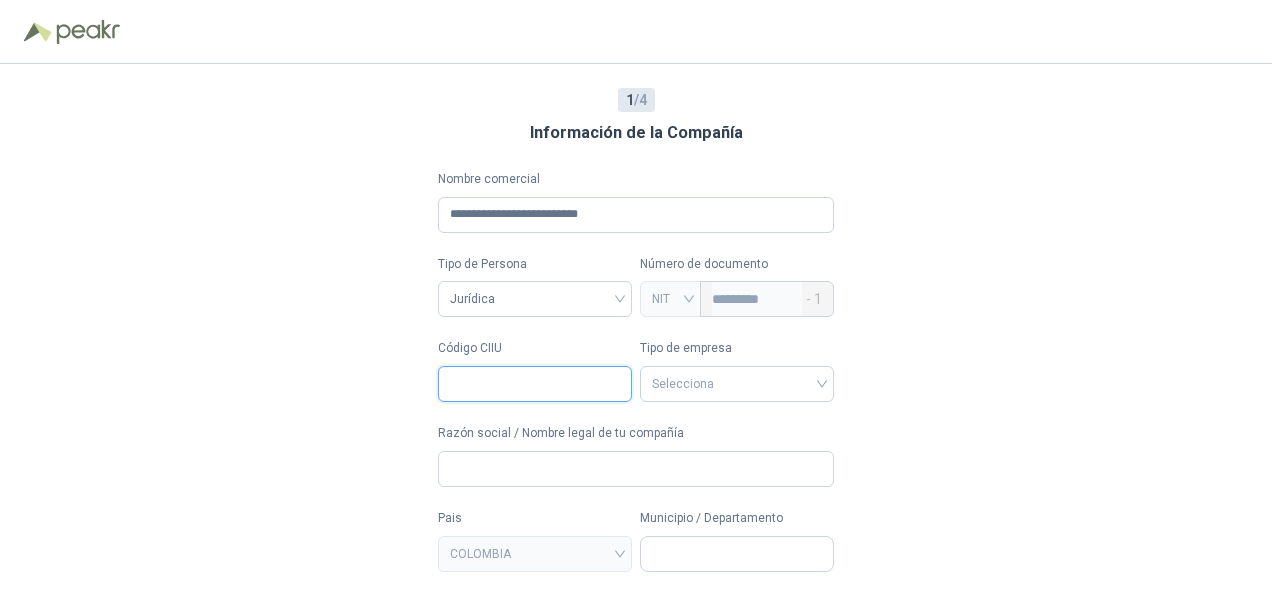 click on "Código CIIU" at bounding box center (535, 384) 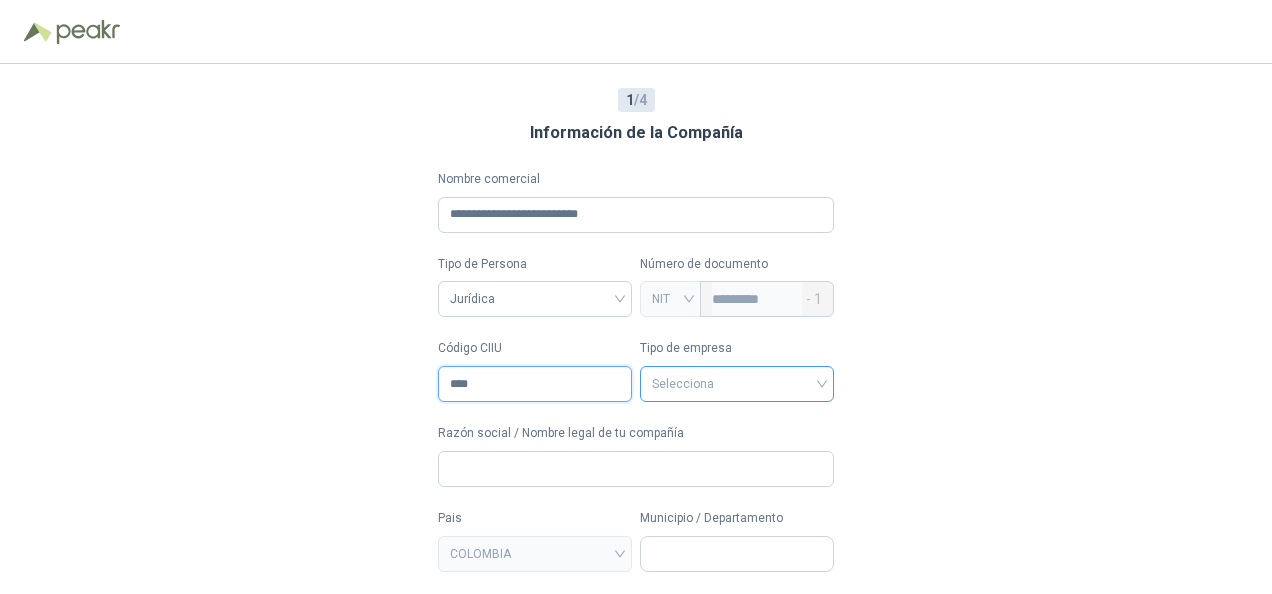 type on "****" 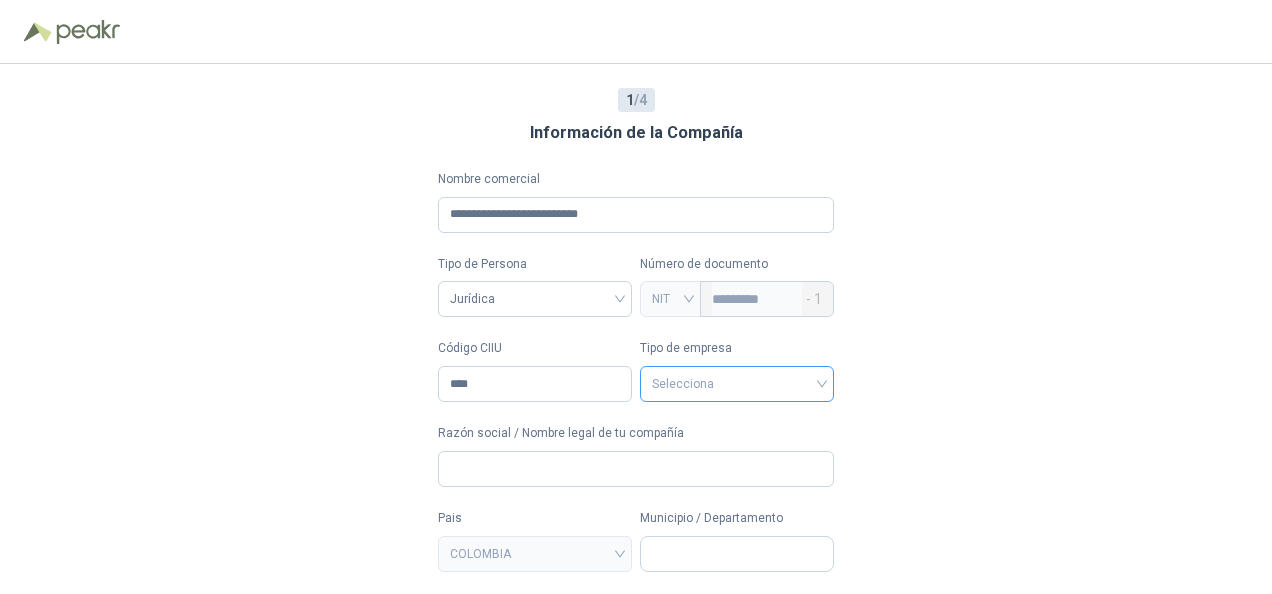 click at bounding box center [737, 382] 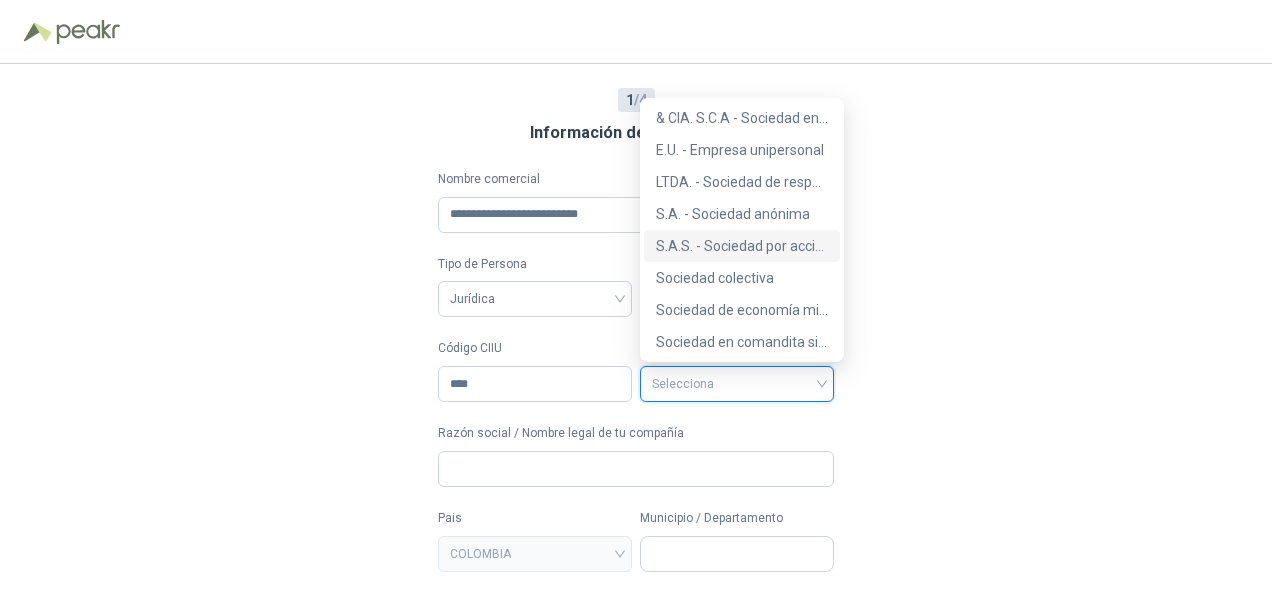 click on "S.A.S. - Sociedad por acciones simplificada" at bounding box center [742, 246] 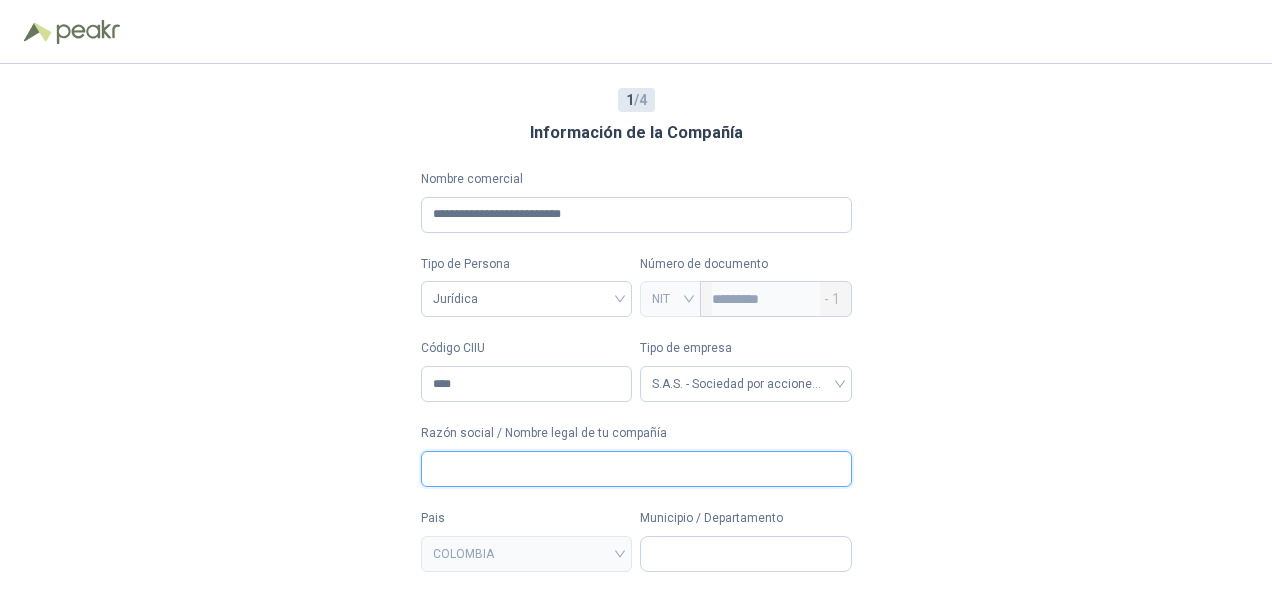 click on "Razón social / Nombre legal de tu compañía" at bounding box center [636, 469] 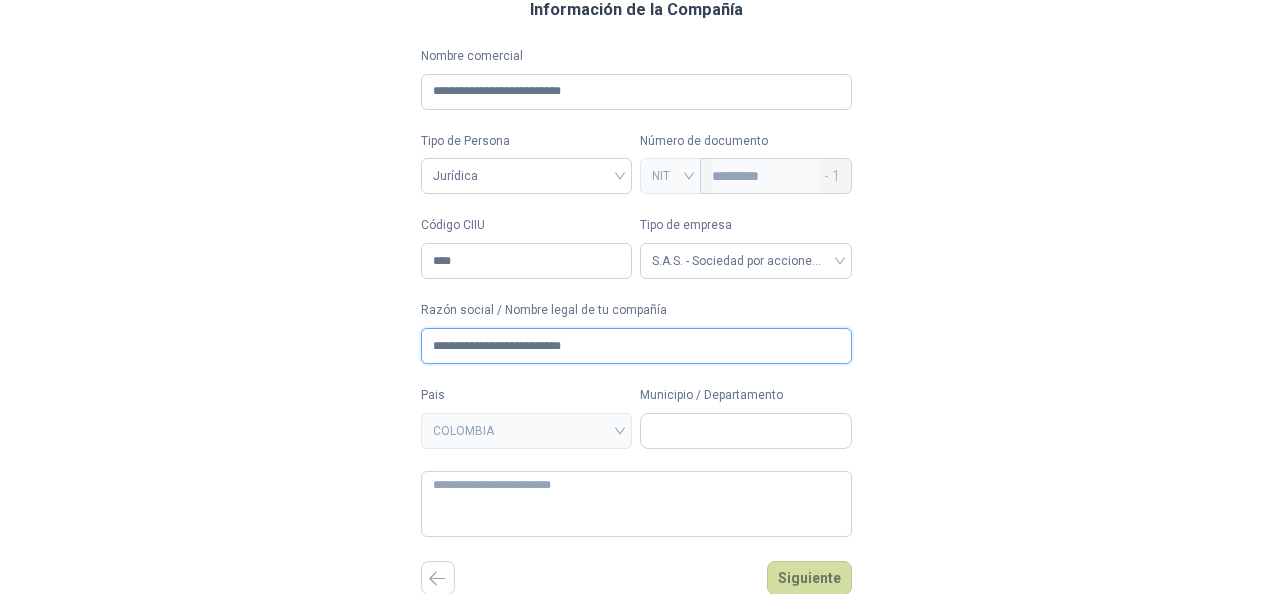 scroll, scrollTop: 124, scrollLeft: 0, axis: vertical 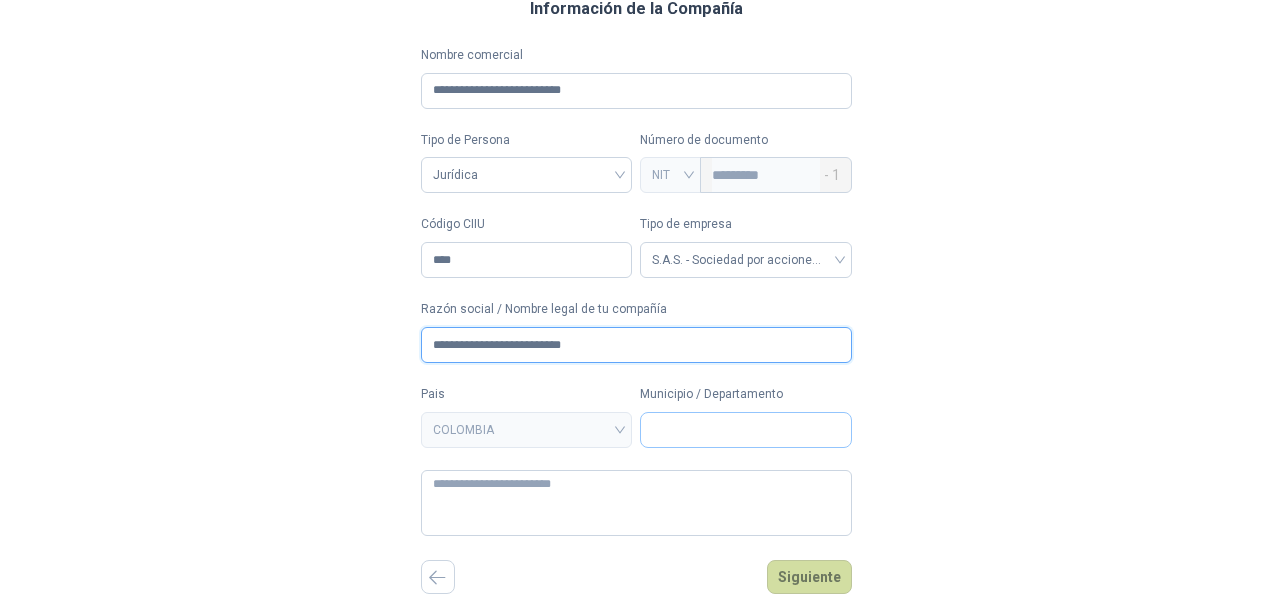 type on "**********" 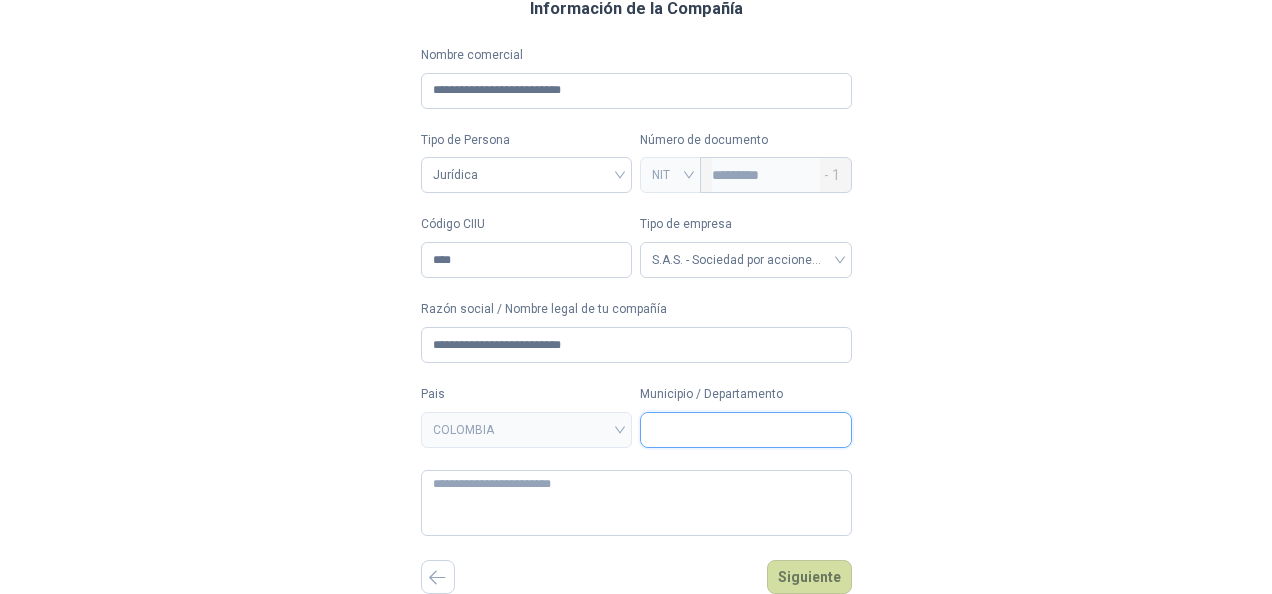 click on "Municipio / Departamento" at bounding box center [746, 430] 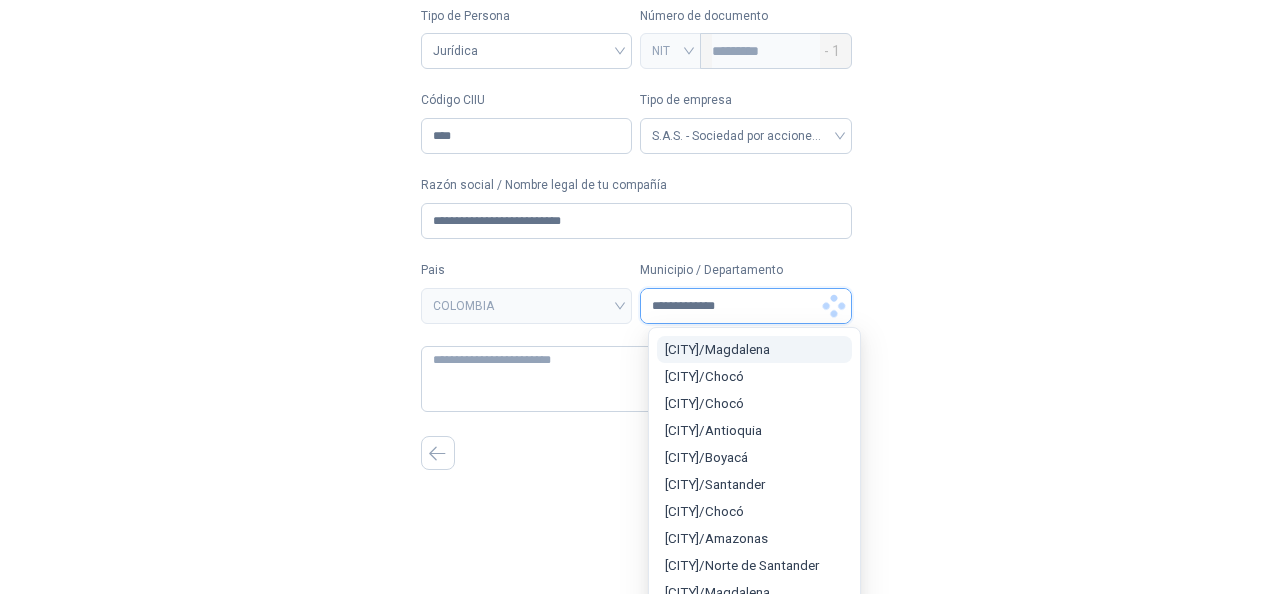 scroll, scrollTop: 0, scrollLeft: 0, axis: both 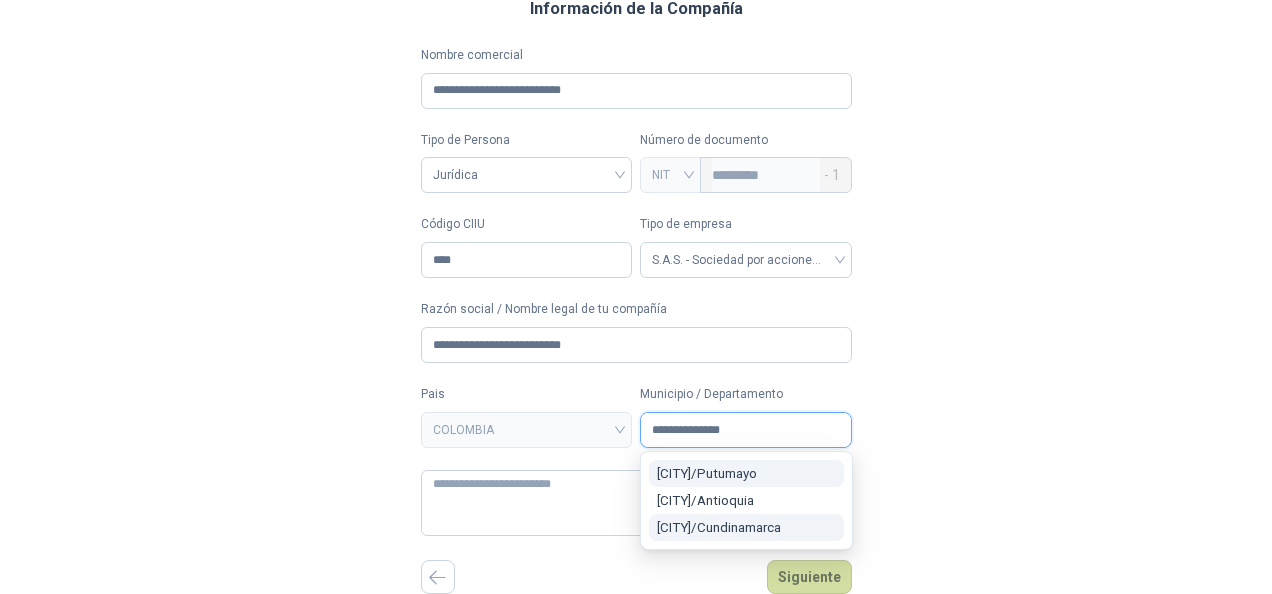 type on "**********" 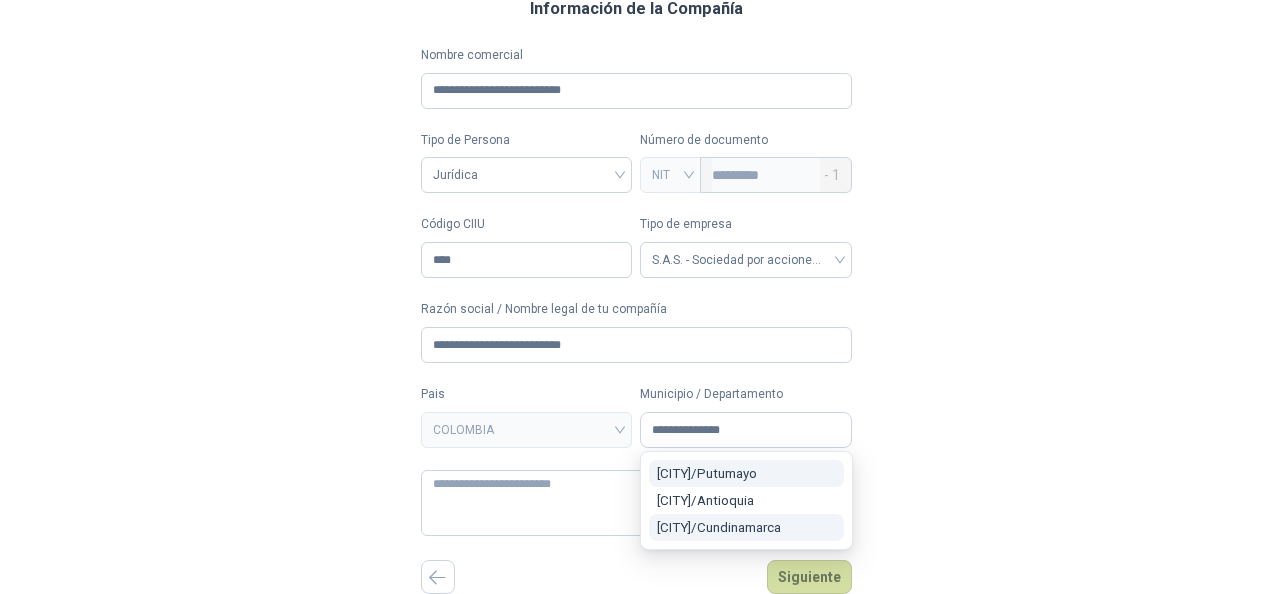 click on "[CITY] / [STATE]" at bounding box center [719, 527] 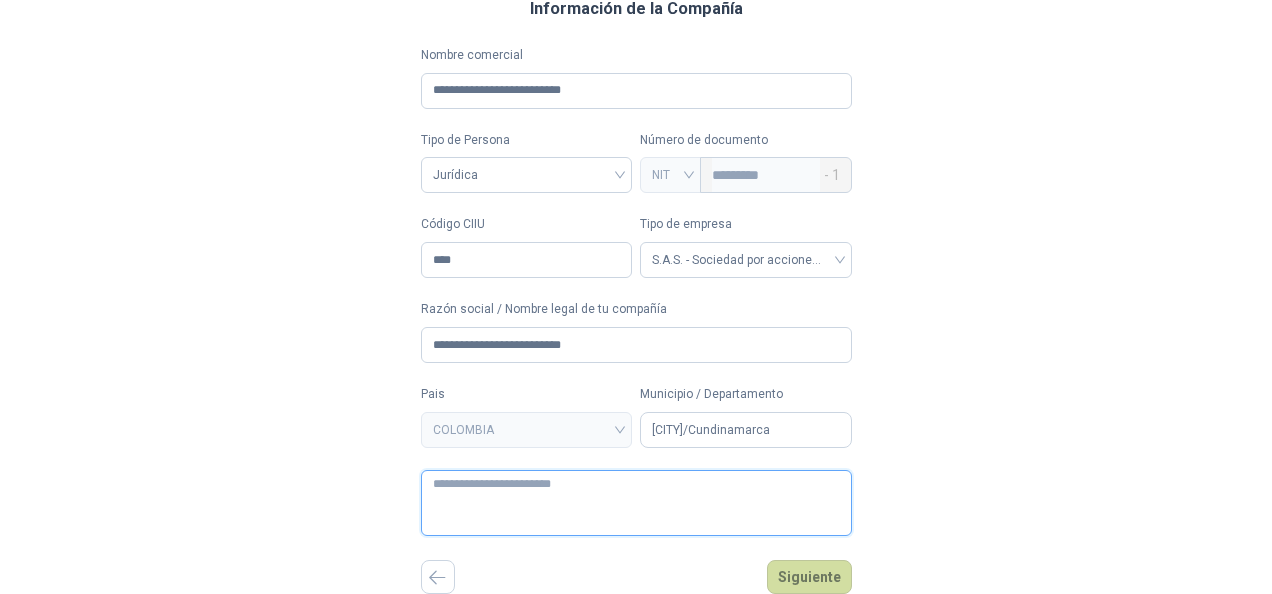 click at bounding box center (636, 503) 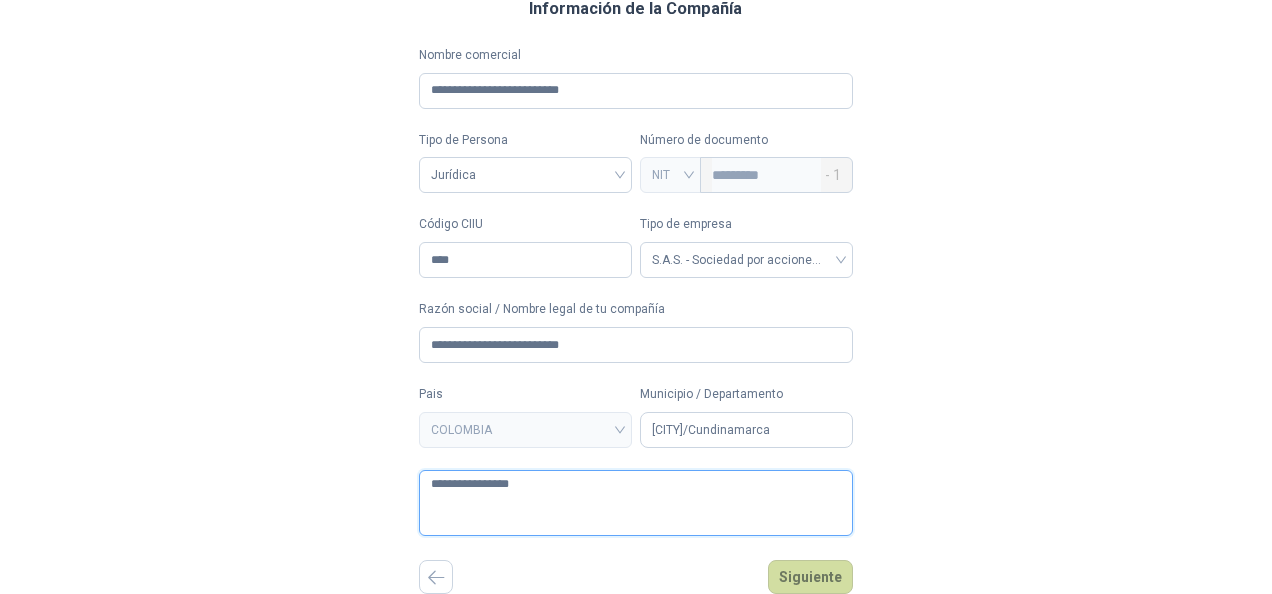 click on "**********" at bounding box center (635, 503) 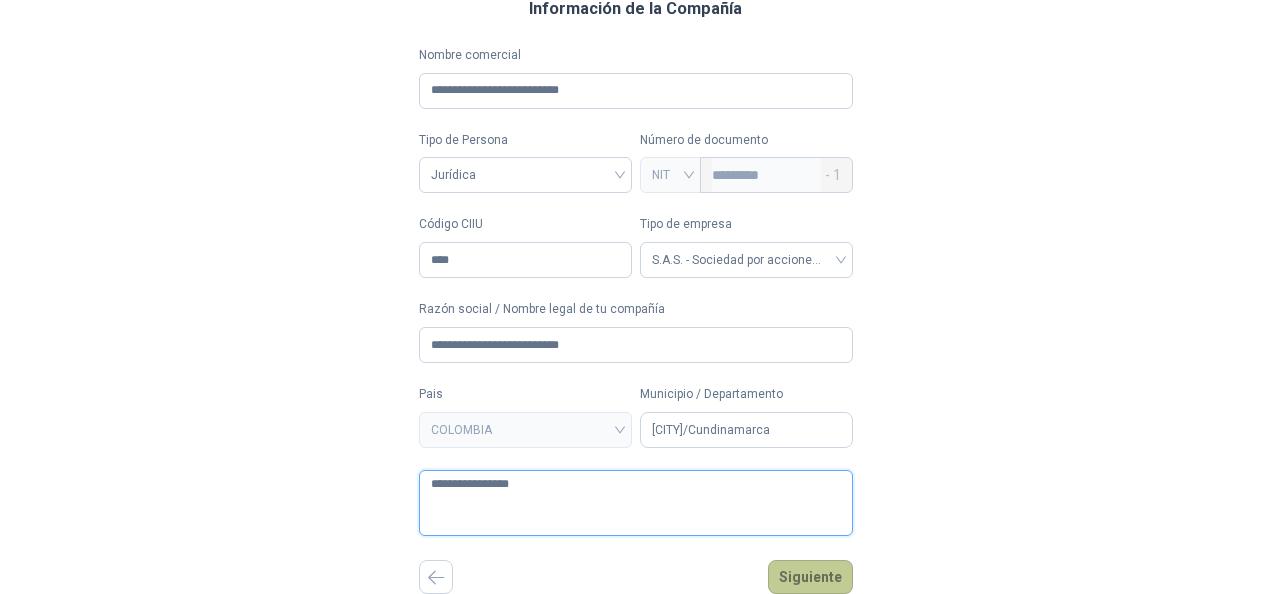 type on "**********" 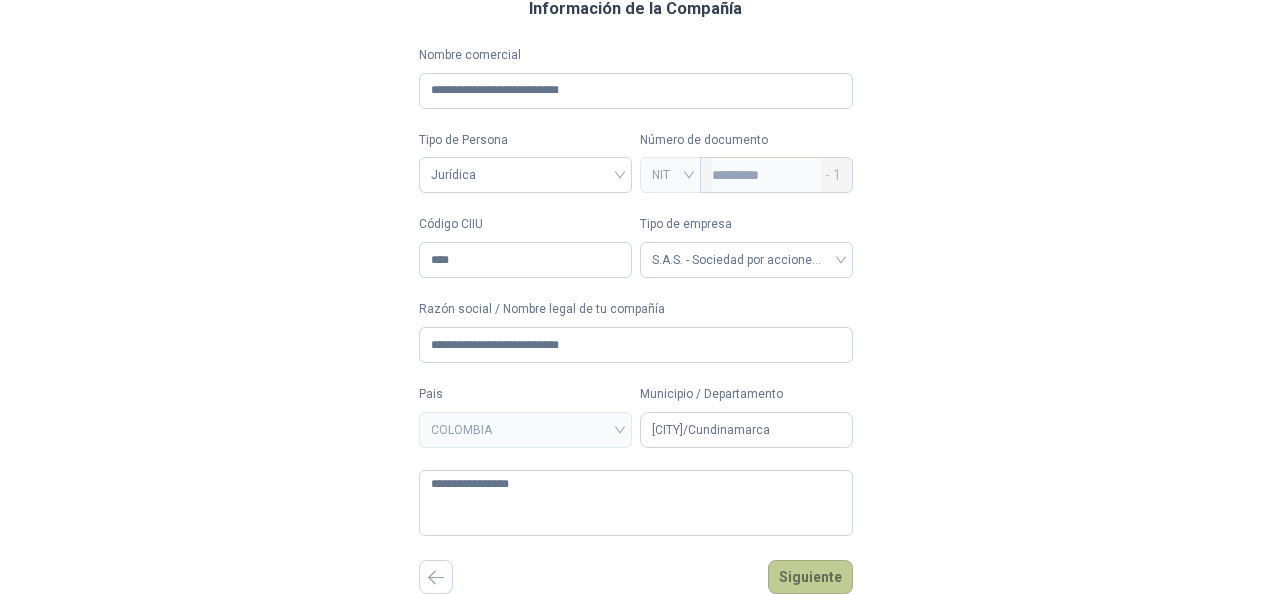 click on "Siguiente" at bounding box center (810, 577) 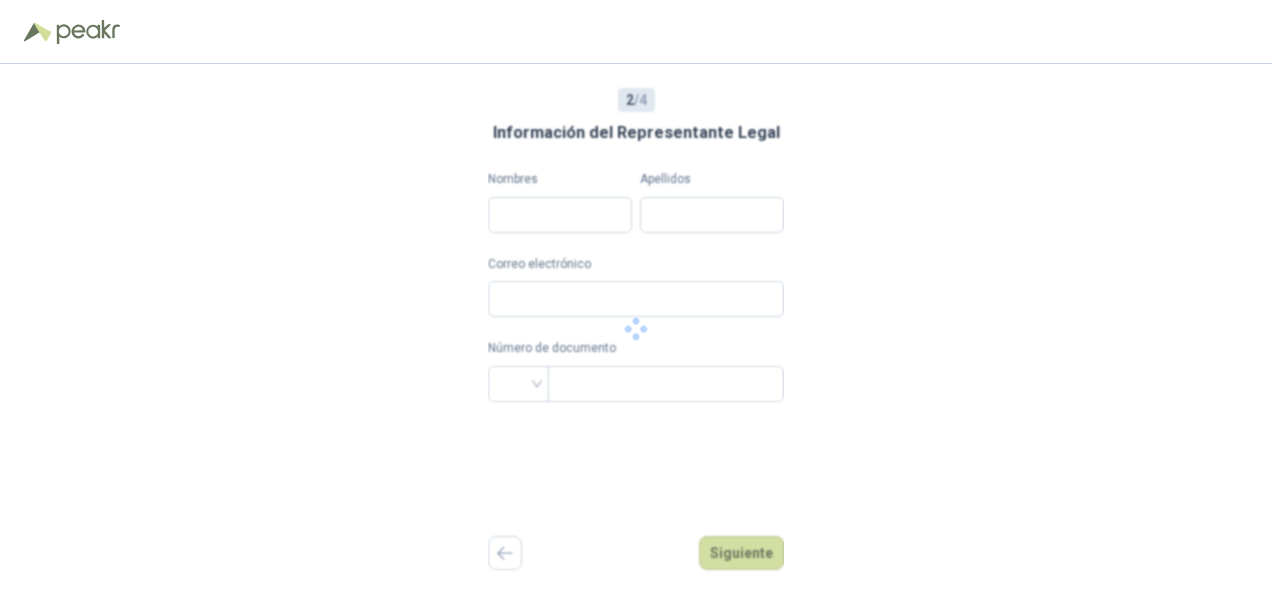 scroll, scrollTop: 0, scrollLeft: 0, axis: both 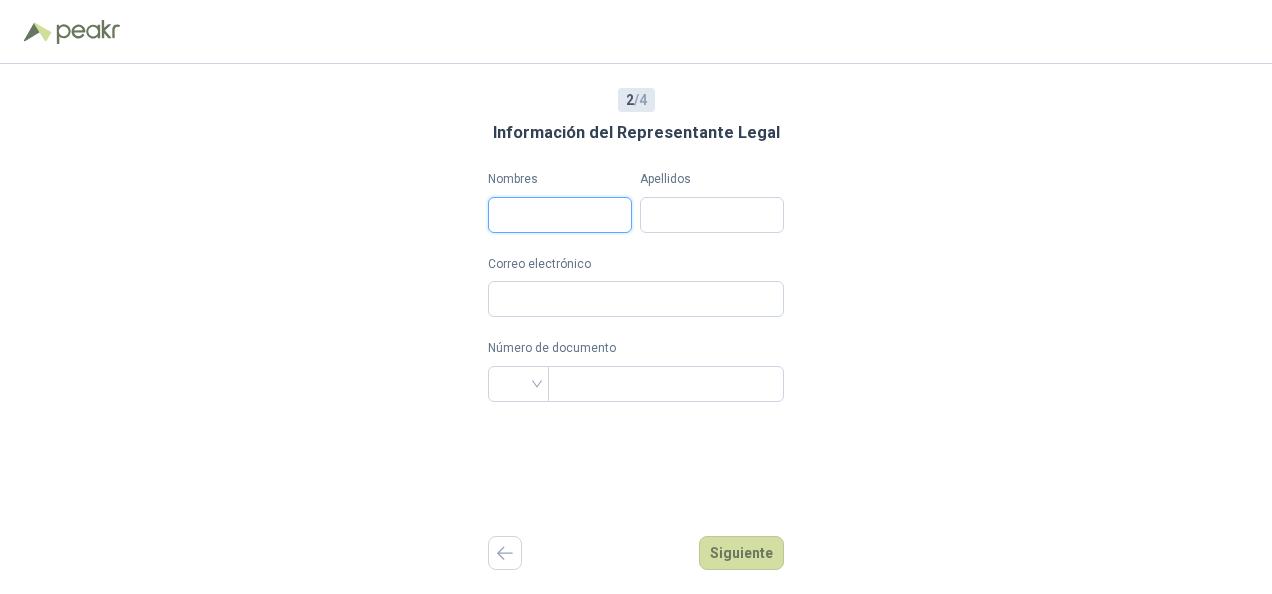 click on "Nombres" at bounding box center (560, 215) 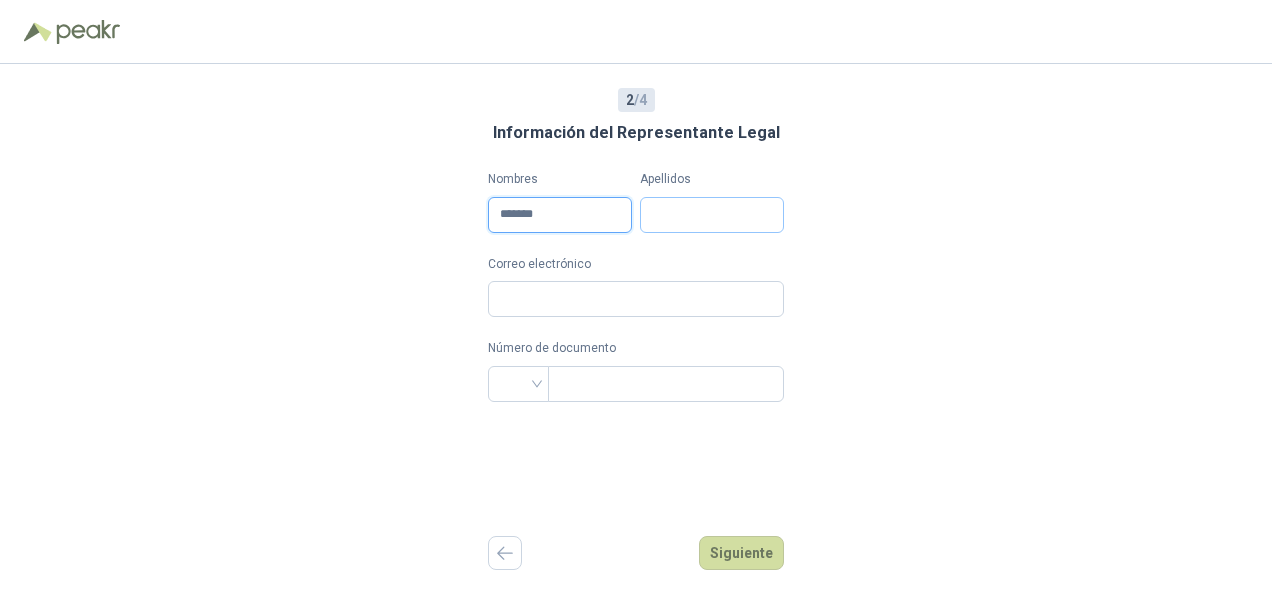 type on "******" 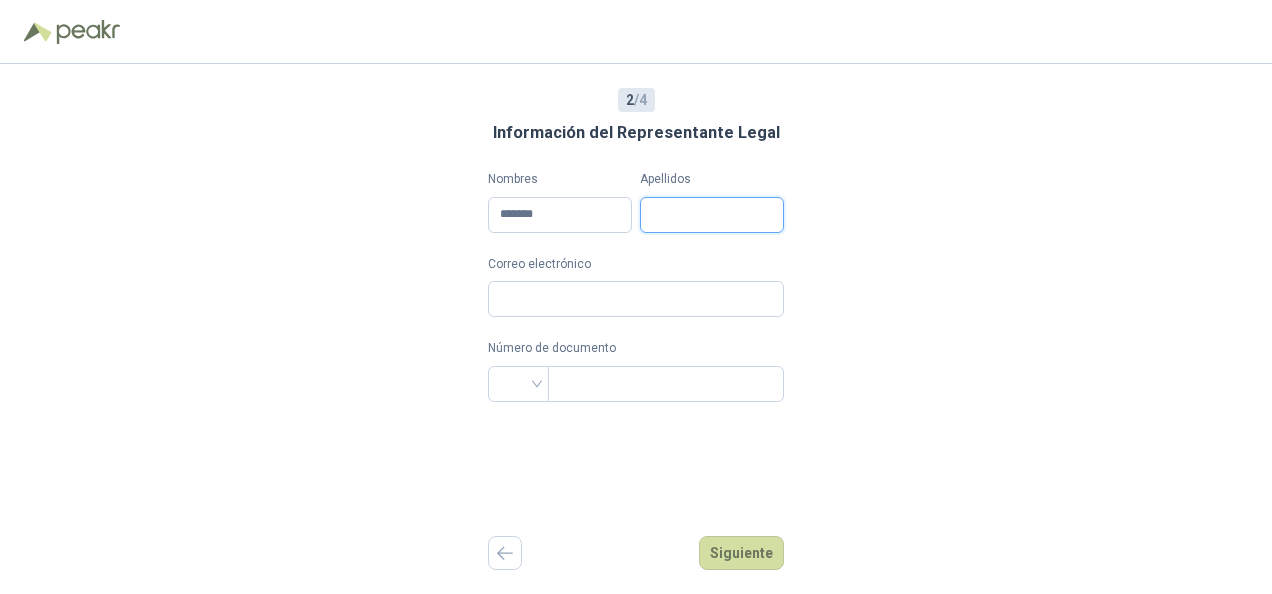 click on "Apellidos" at bounding box center (712, 215) 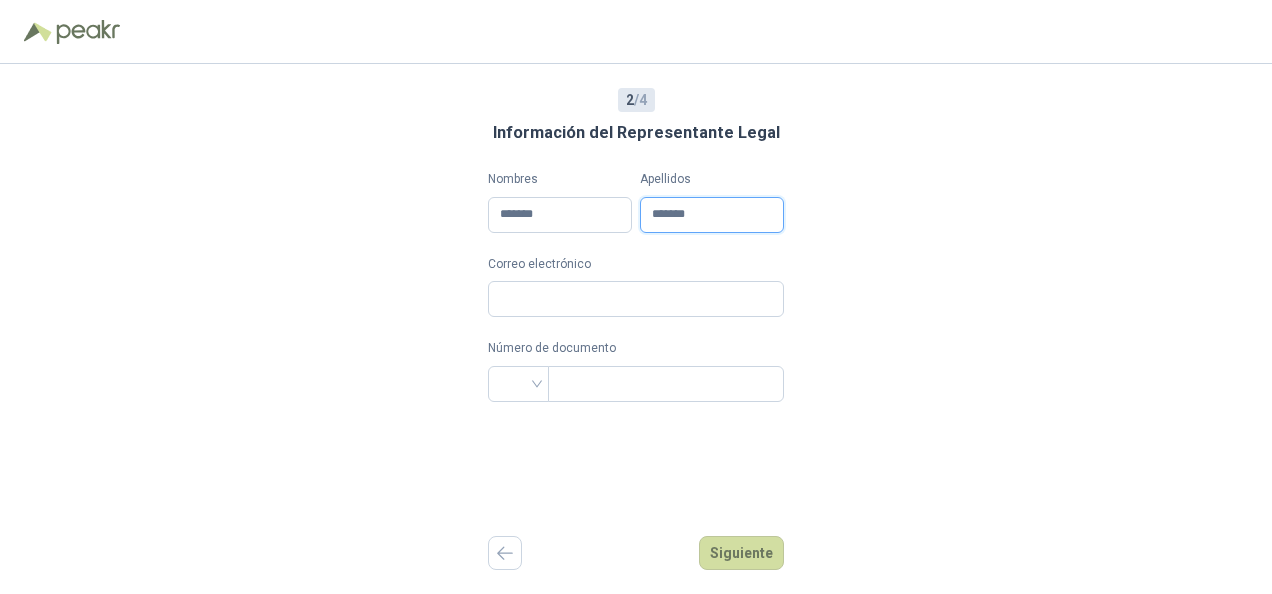 type on "**********" 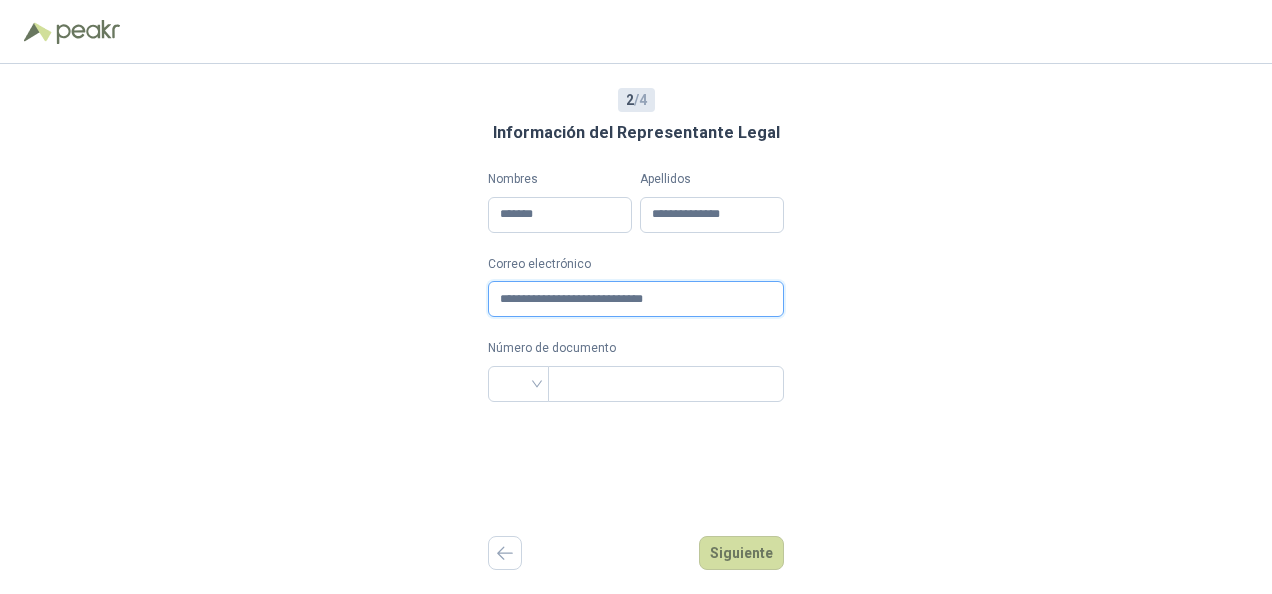 drag, startPoint x: 698, startPoint y: 293, endPoint x: 453, endPoint y: 298, distance: 245.05101 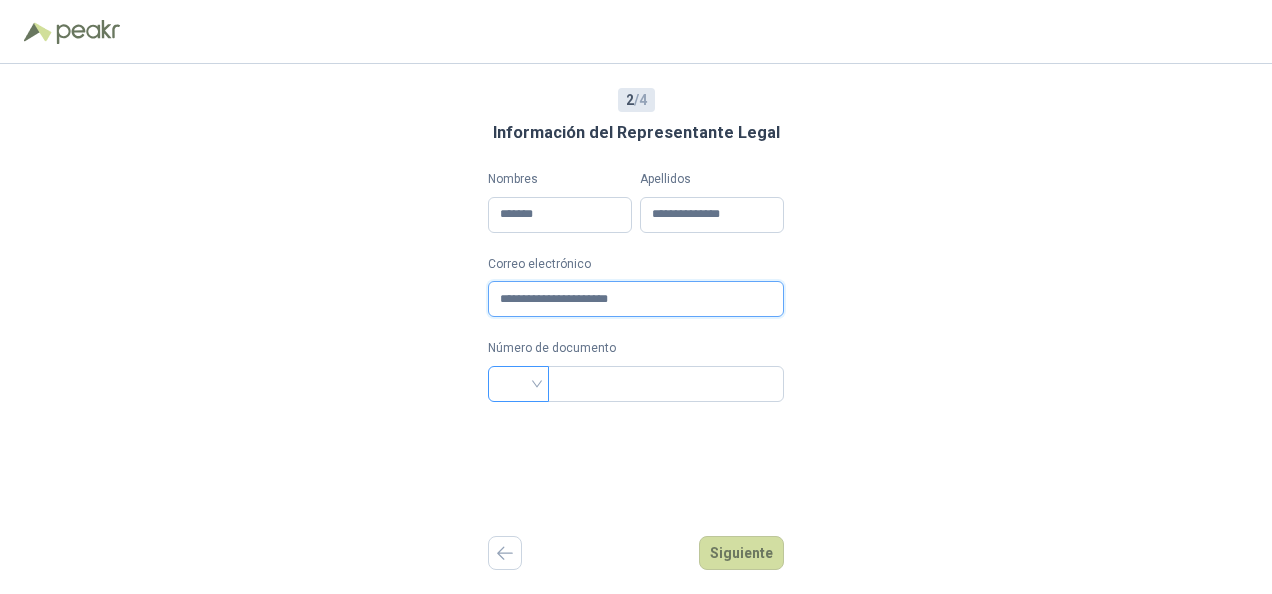 type on "**********" 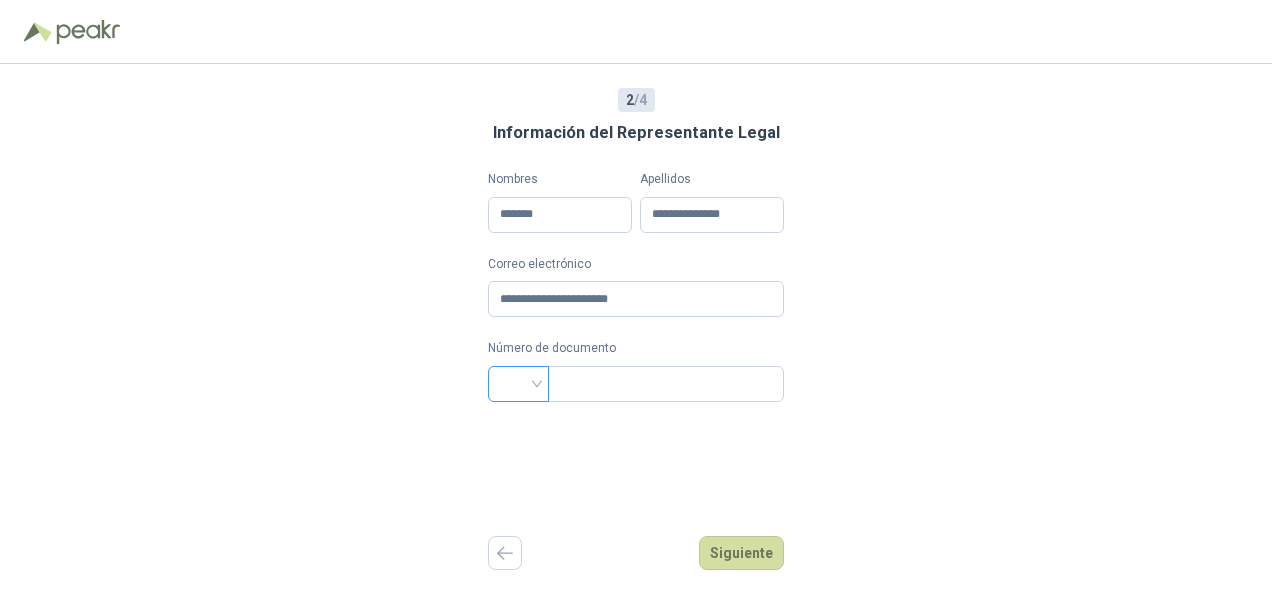 click at bounding box center [518, 382] 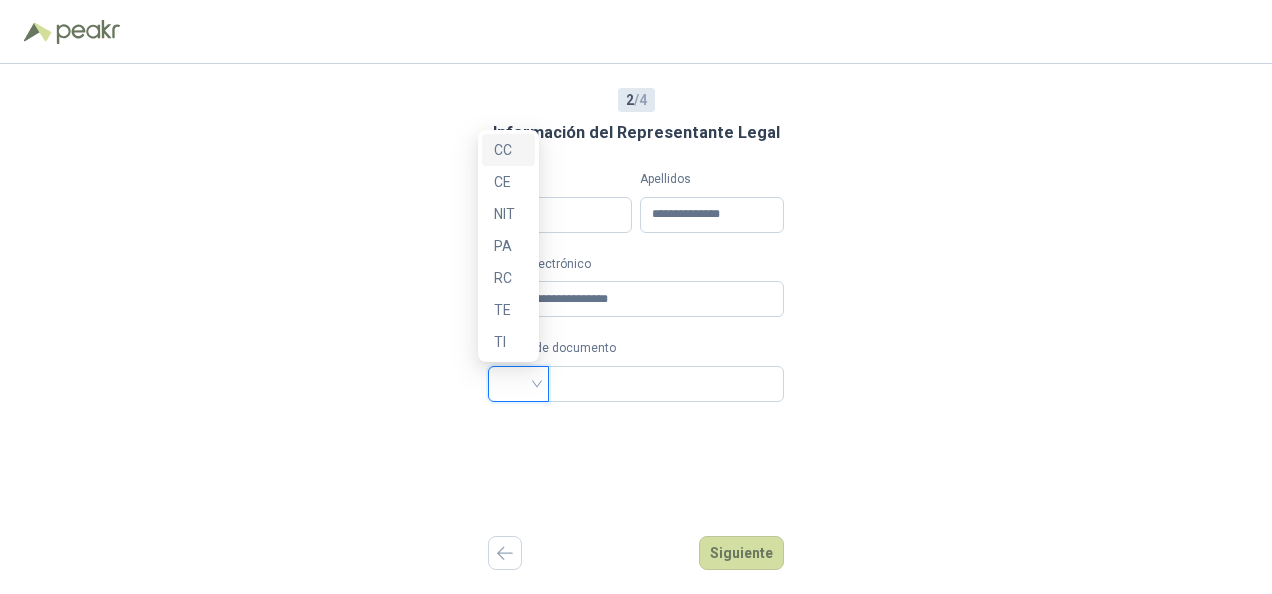 click on "CC" at bounding box center [508, 150] 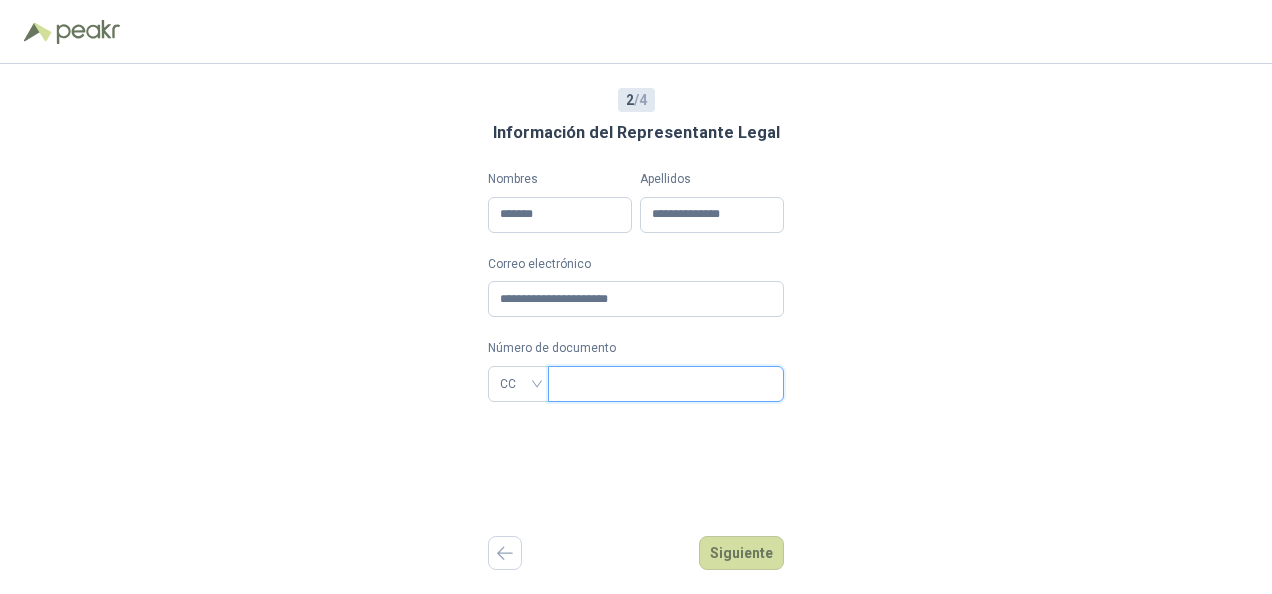 click at bounding box center [664, 384] 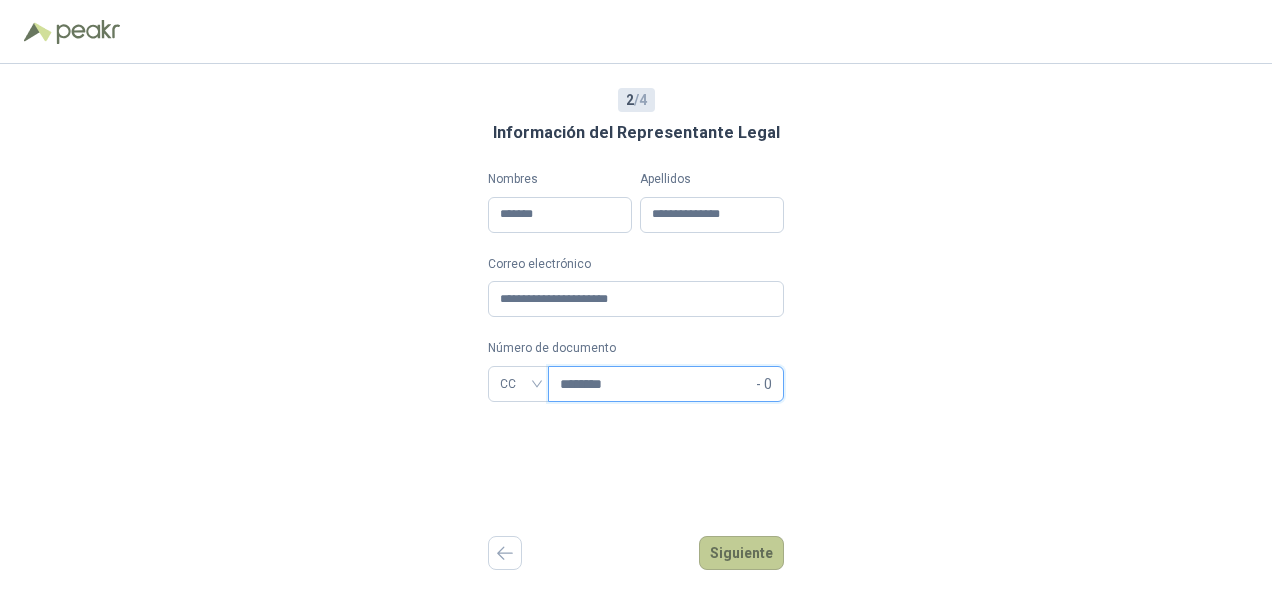 type on "********" 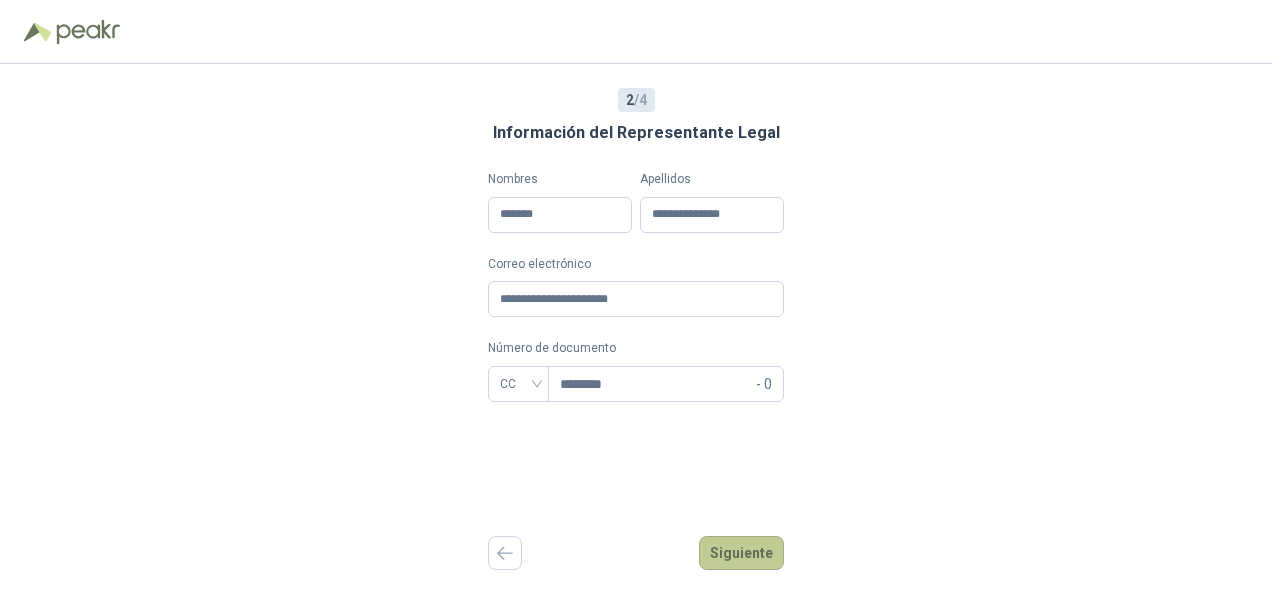 click on "Siguiente" at bounding box center [741, 553] 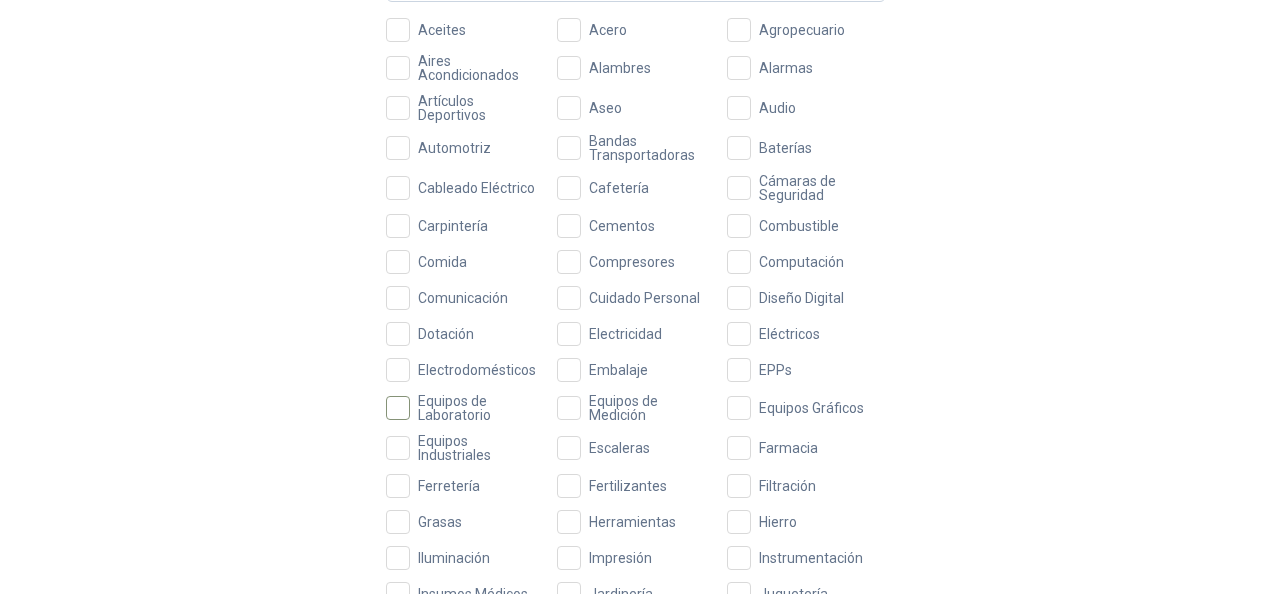 scroll, scrollTop: 300, scrollLeft: 0, axis: vertical 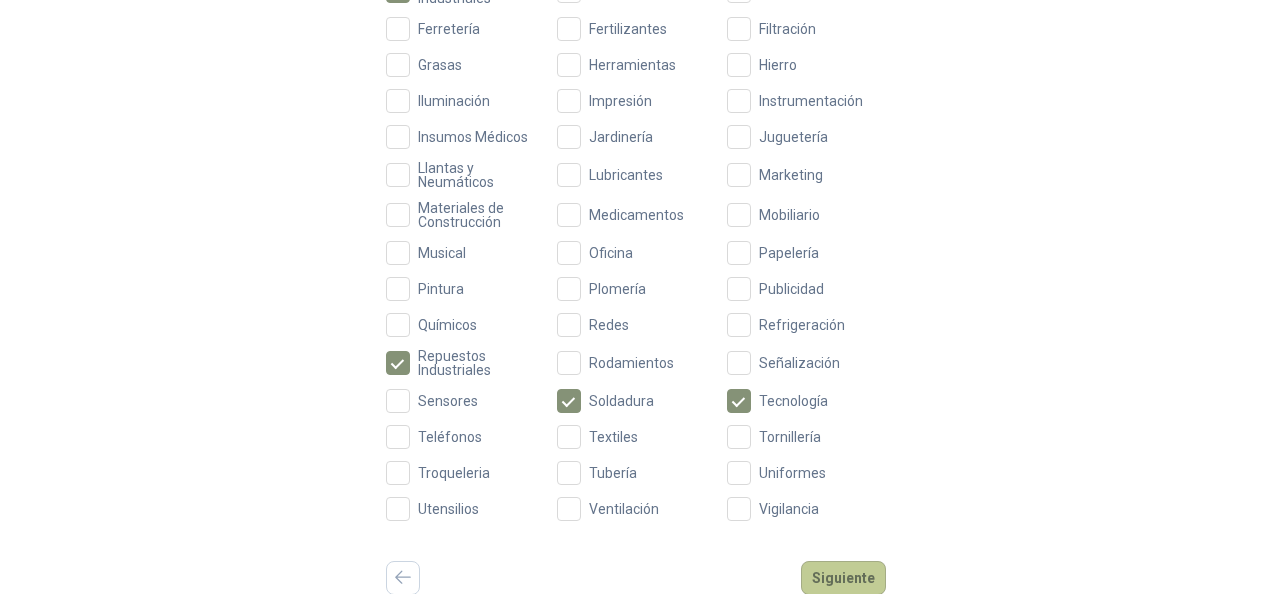 click on "Siguiente" at bounding box center (843, 578) 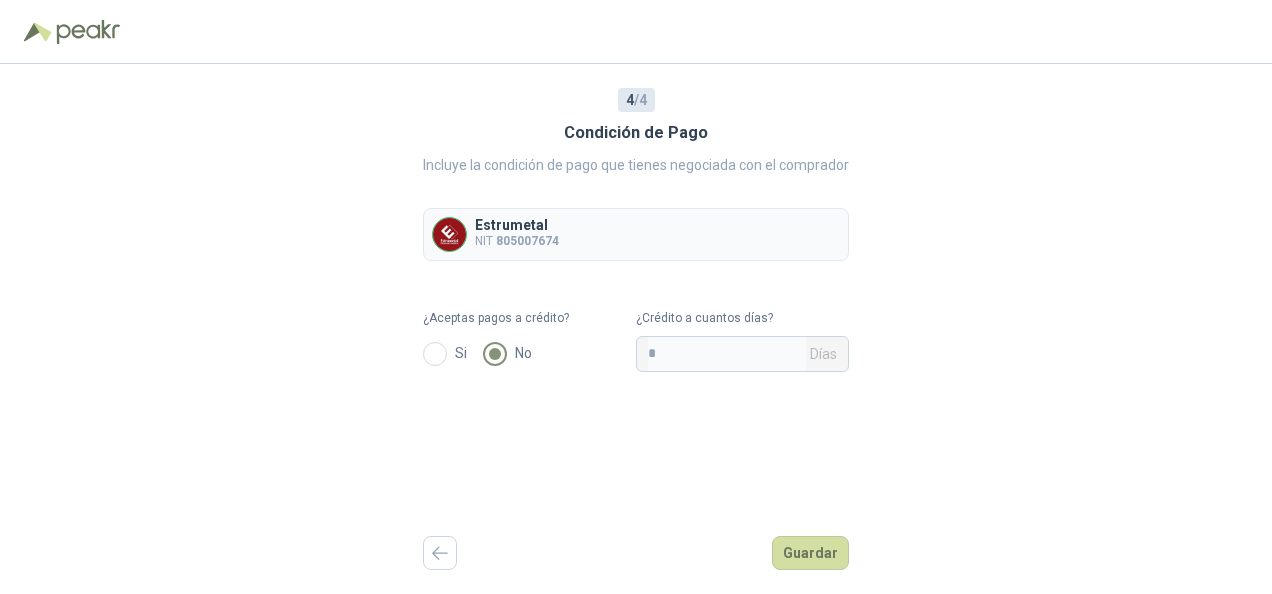 scroll, scrollTop: 0, scrollLeft: 0, axis: both 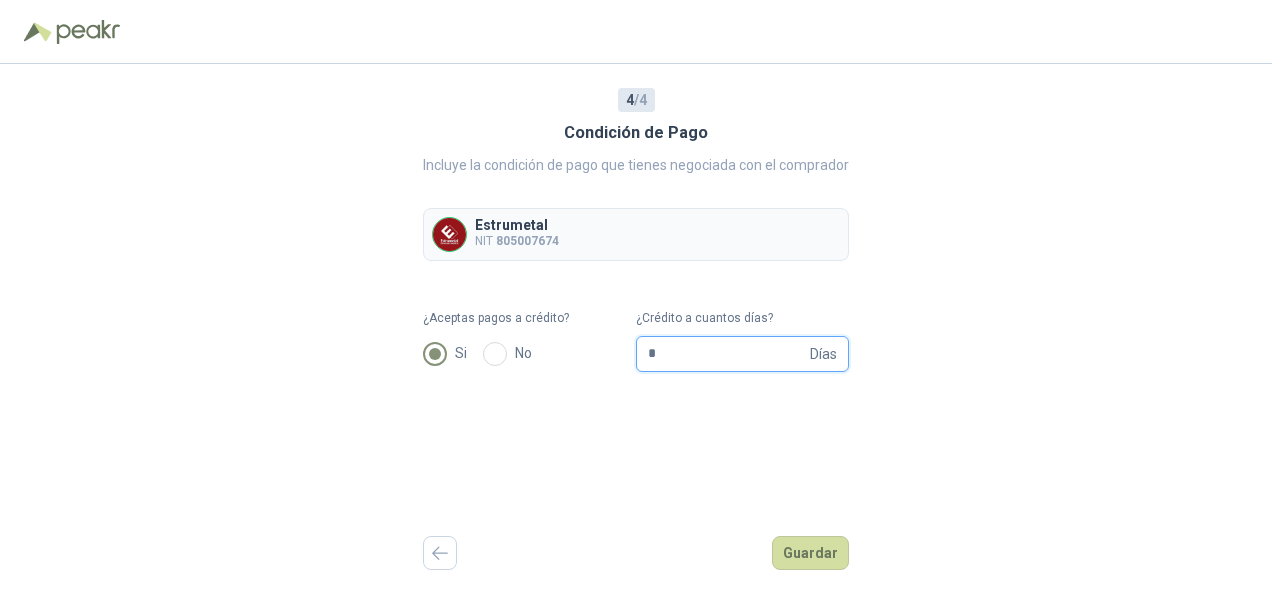 click on "*" at bounding box center (727, 354) 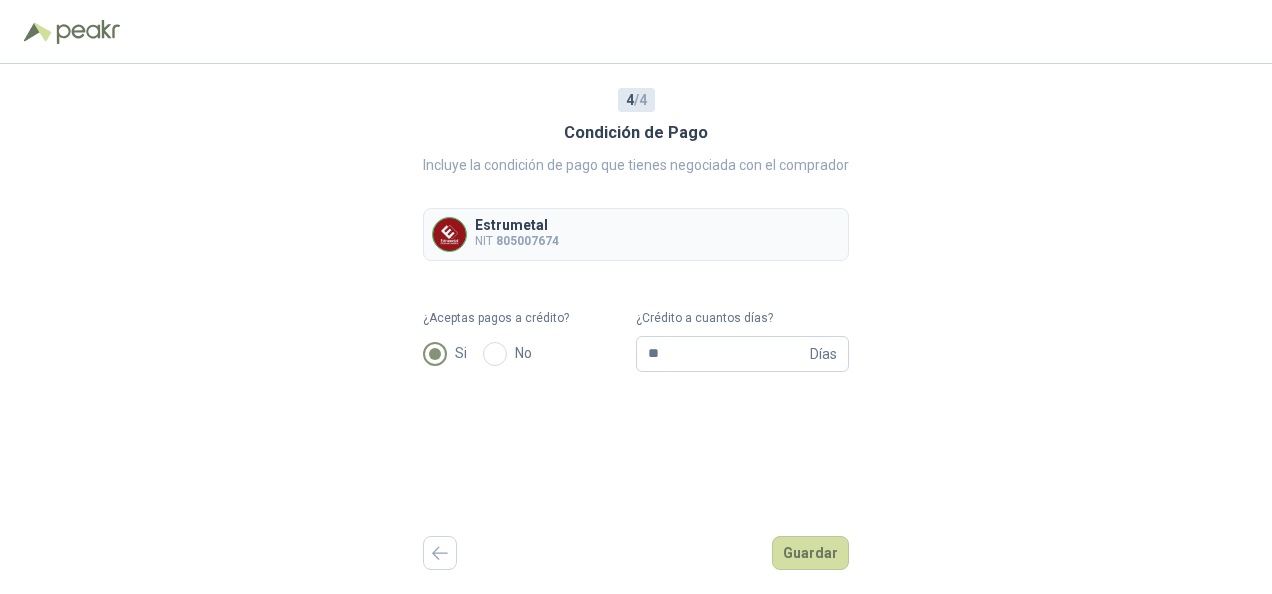 click on "4 / 4 Condición de Pago Incluye la condición de pago que tienes negociada con el comprador Estrumetal NIT   805007674 ¿Aceptas pagos a crédito? Si No ¿Crédito a cuantos días? ** Días Guardar" at bounding box center (636, 329) 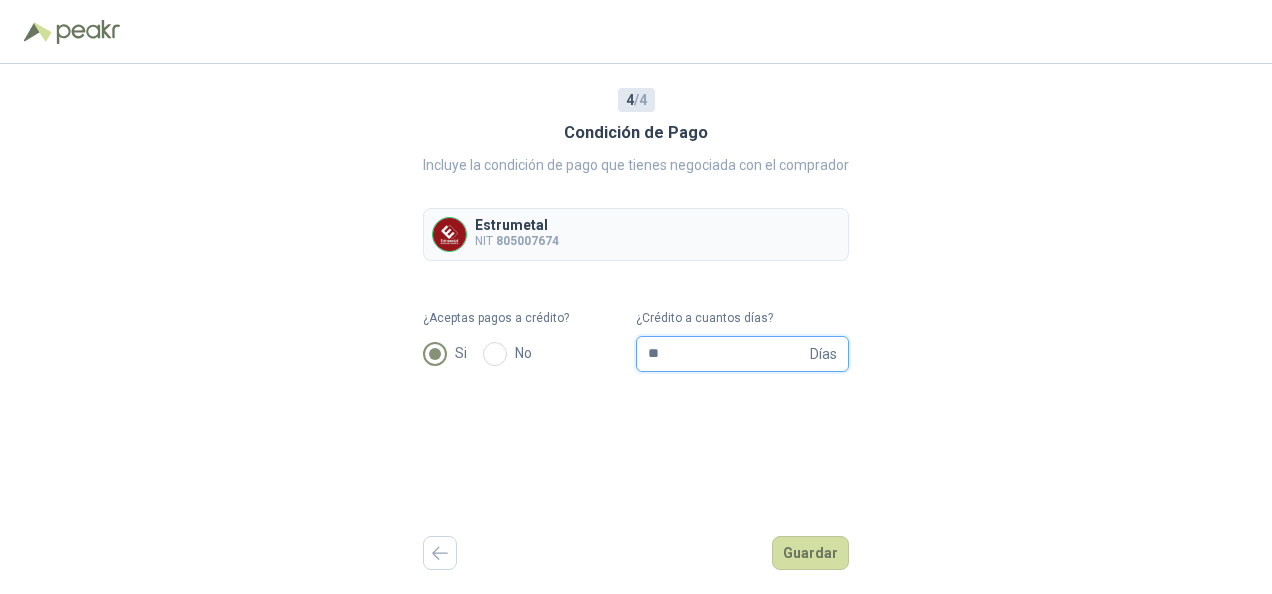 click on "**" at bounding box center (727, 354) 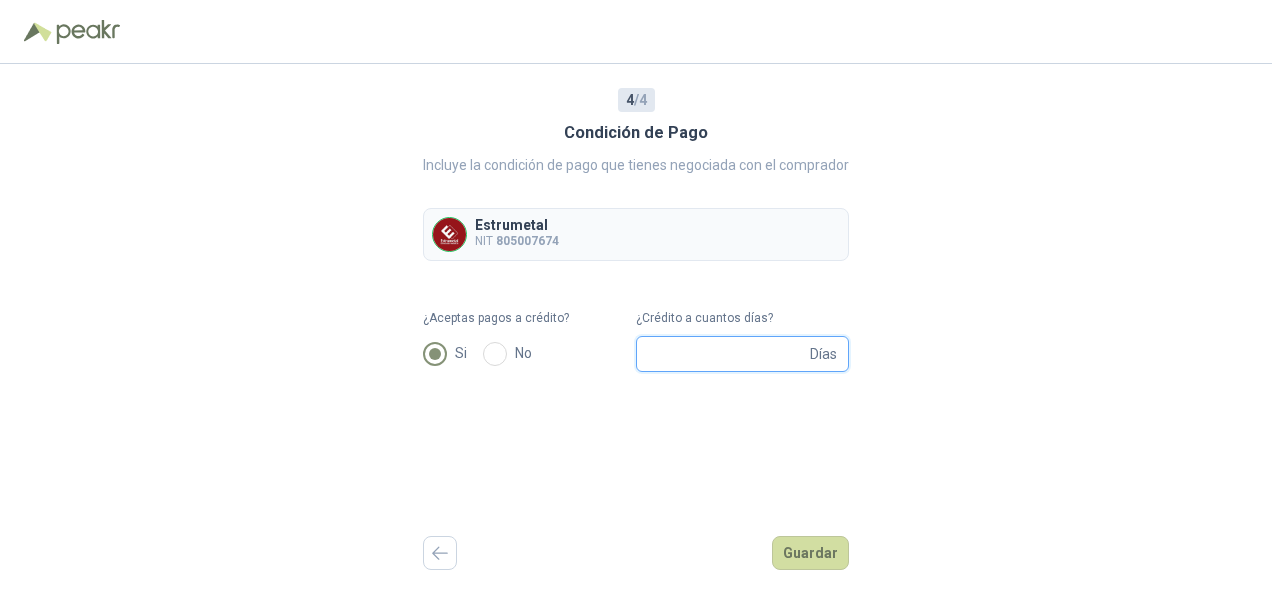 click on "¿Crédito a cuantos días?" at bounding box center [727, 354] 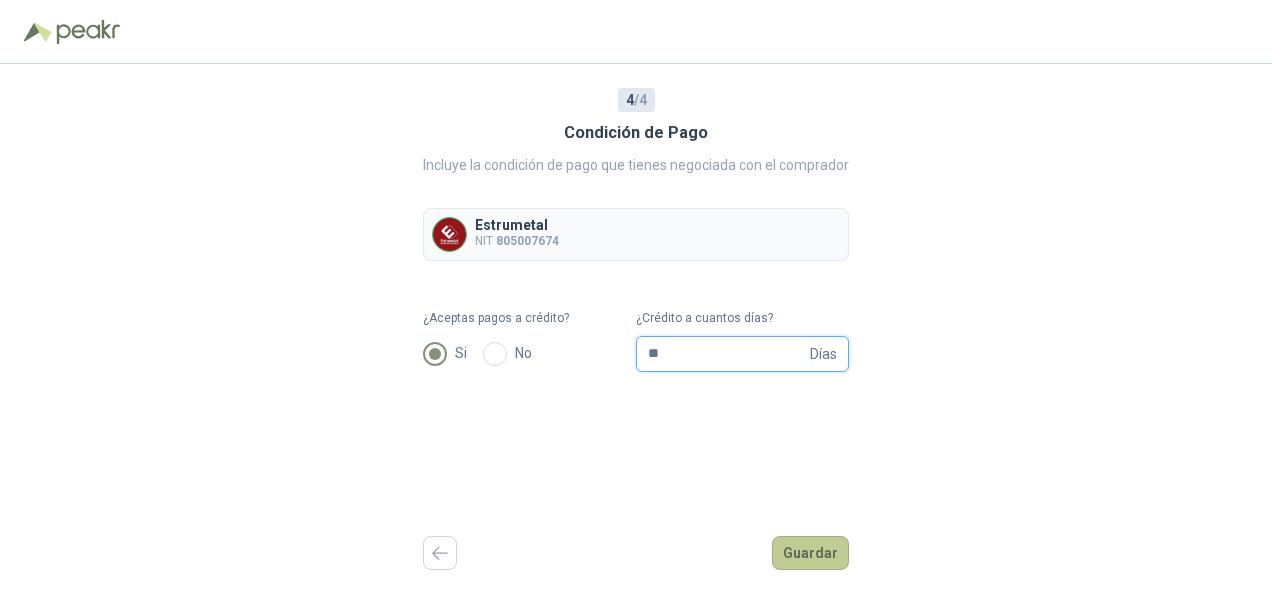 type on "**" 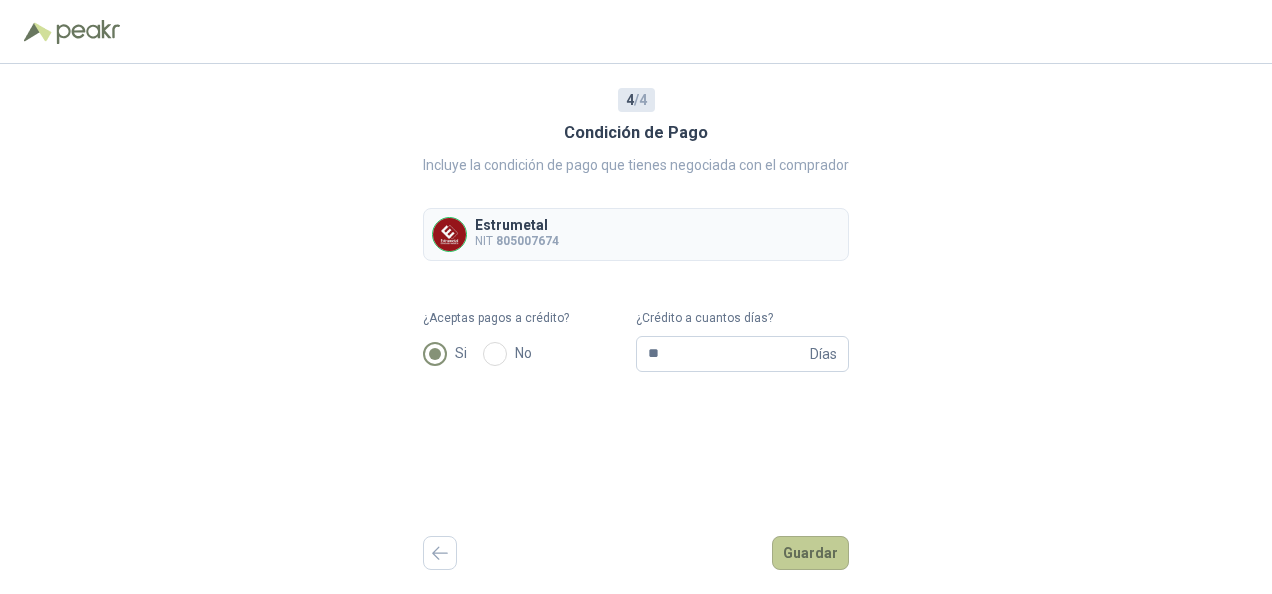 click on "Guardar" at bounding box center (810, 553) 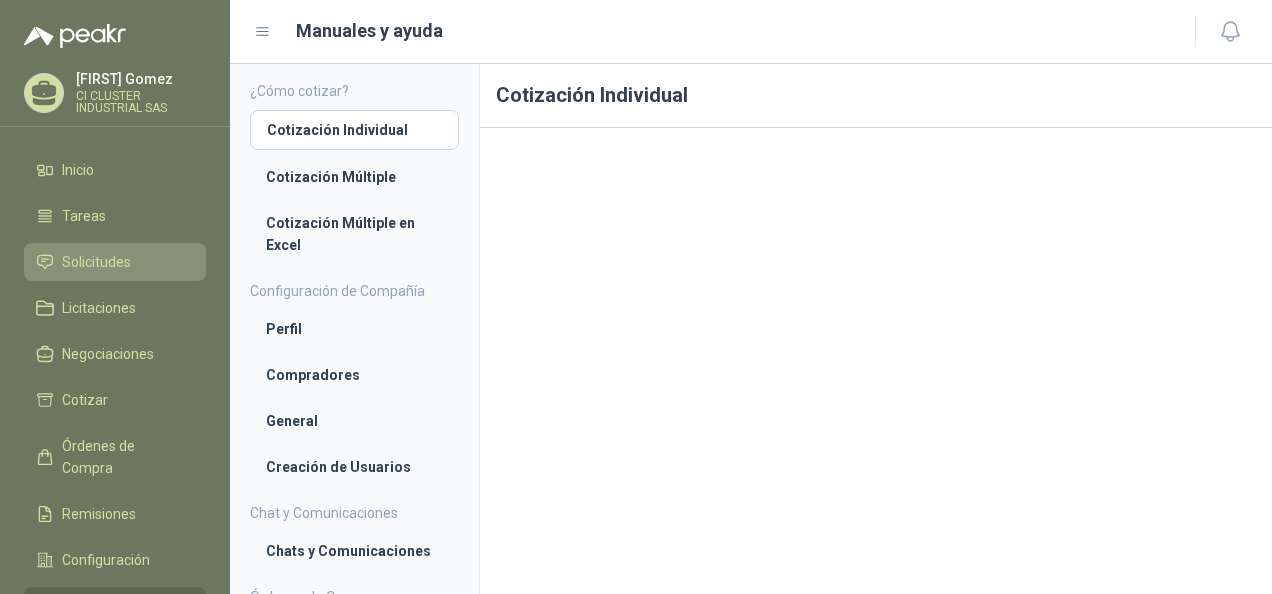 click on "Solicitudes" at bounding box center [96, 262] 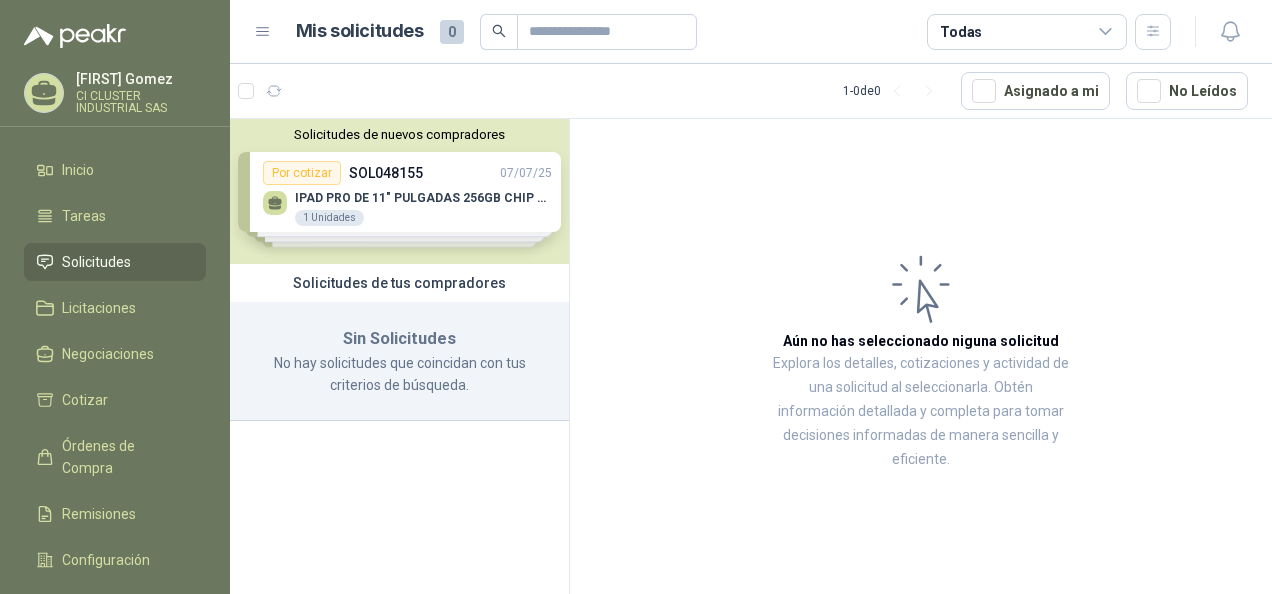 click on "Solicitudes de nuevos compradores Por cotizar SOL048155 07/07/25   IPAD PRO DE 11" PULGADAS 256GB CHIP M4 WIFI NEGRO - MVV83CL/A 1   Unidades Por cotizar SOL048136 07/07/25   RODILLO 3984                             16   UND  Por cotizar SOL048129 07/07/25   RODILLO 3780                             8   UND  Por cotizar SOL048110 07/07/25   WINCHE DE 500KG 1   Unidades ¿Quieres recibir  cientos de solicitudes de compra  como estas todos los días? Agenda una reunión" at bounding box center (399, 191) 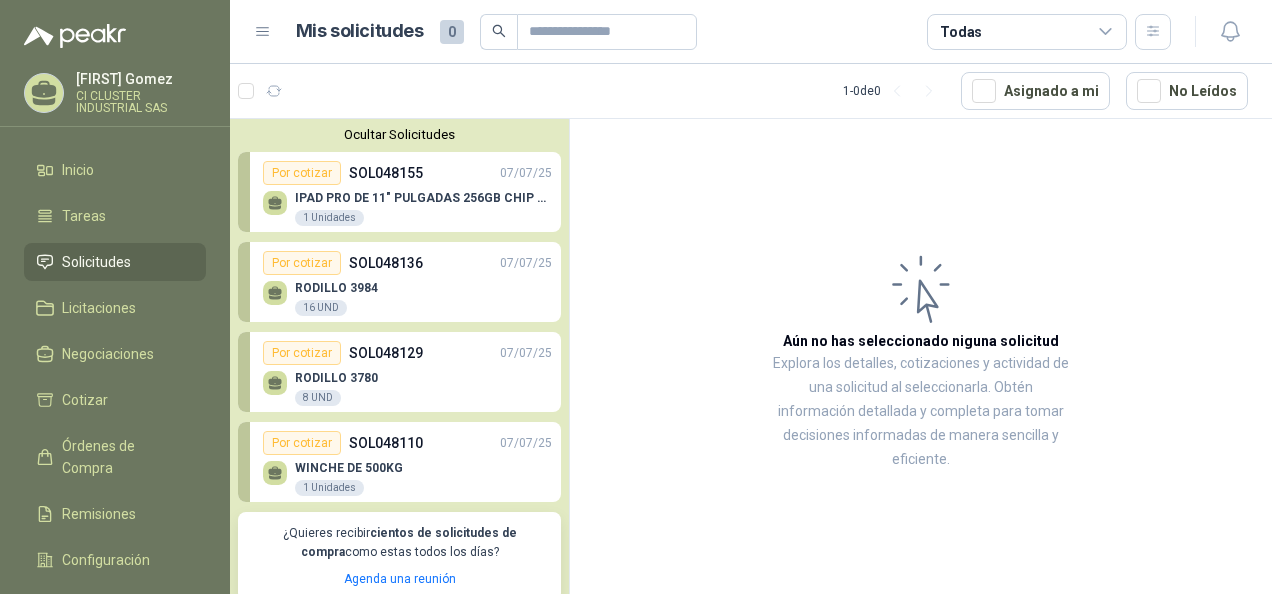 click on "SOL048155" at bounding box center [386, 173] 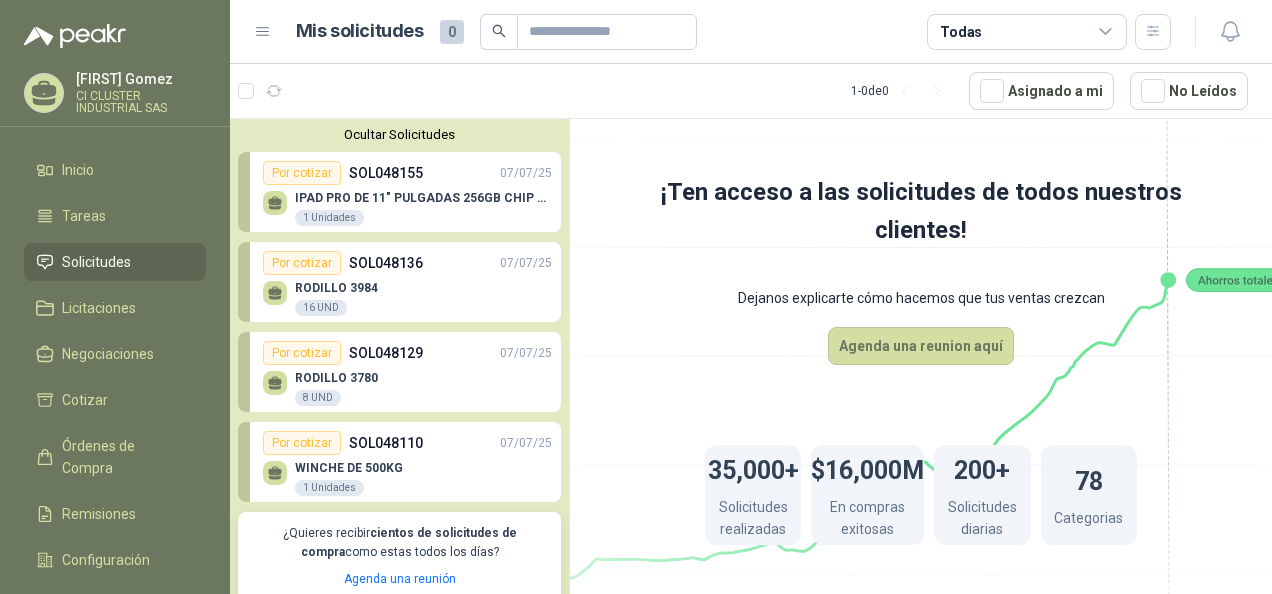 click on "IPAD PRO DE 11" PULGADAS 256GB CHIP M4 WIFI NEGRO - MVV83CL/A" at bounding box center (423, 198) 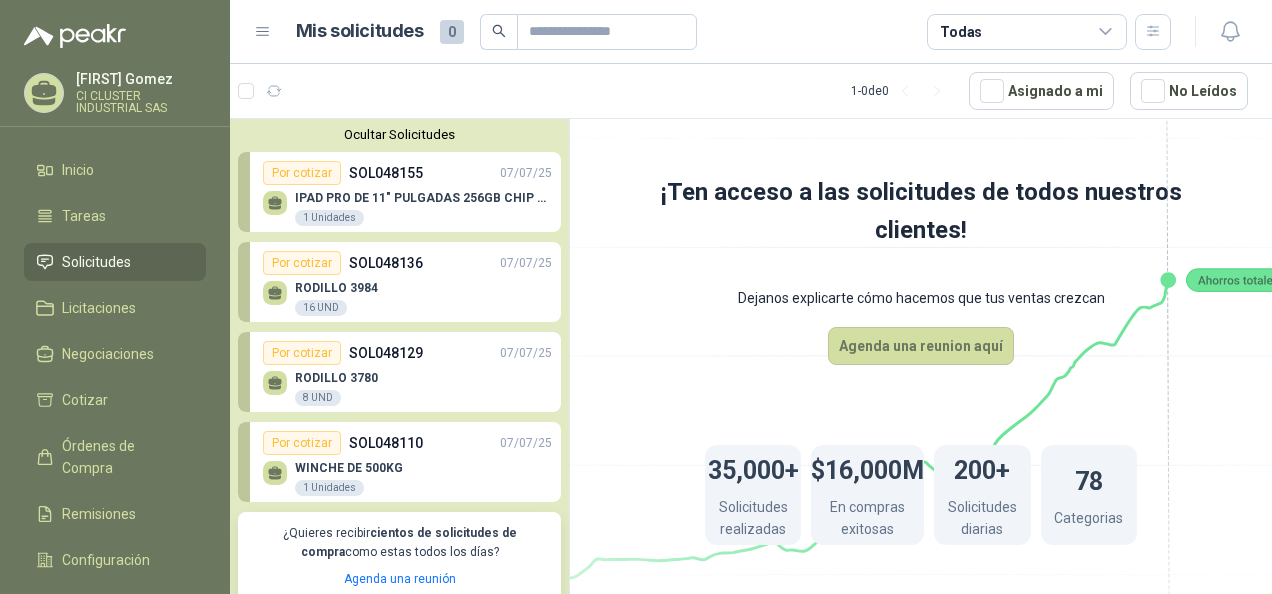click on "IPAD PRO DE 11" PULGADAS 256GB CHIP M4 WIFI NEGRO - MVV83CL/A" at bounding box center [423, 198] 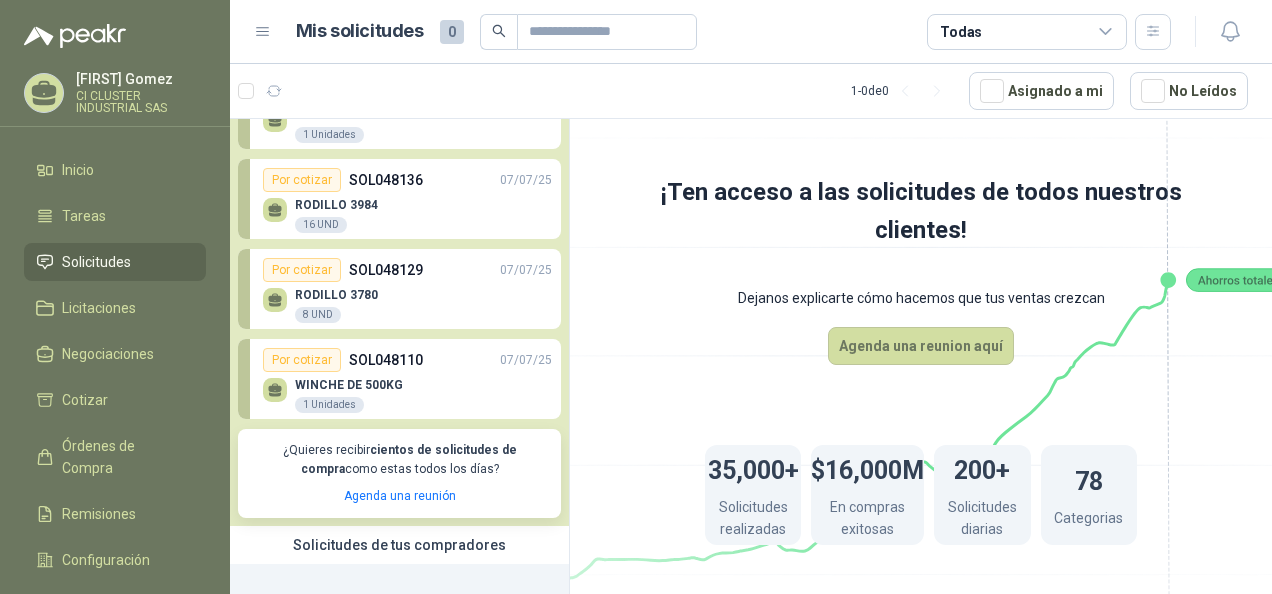 scroll, scrollTop: 0, scrollLeft: 0, axis: both 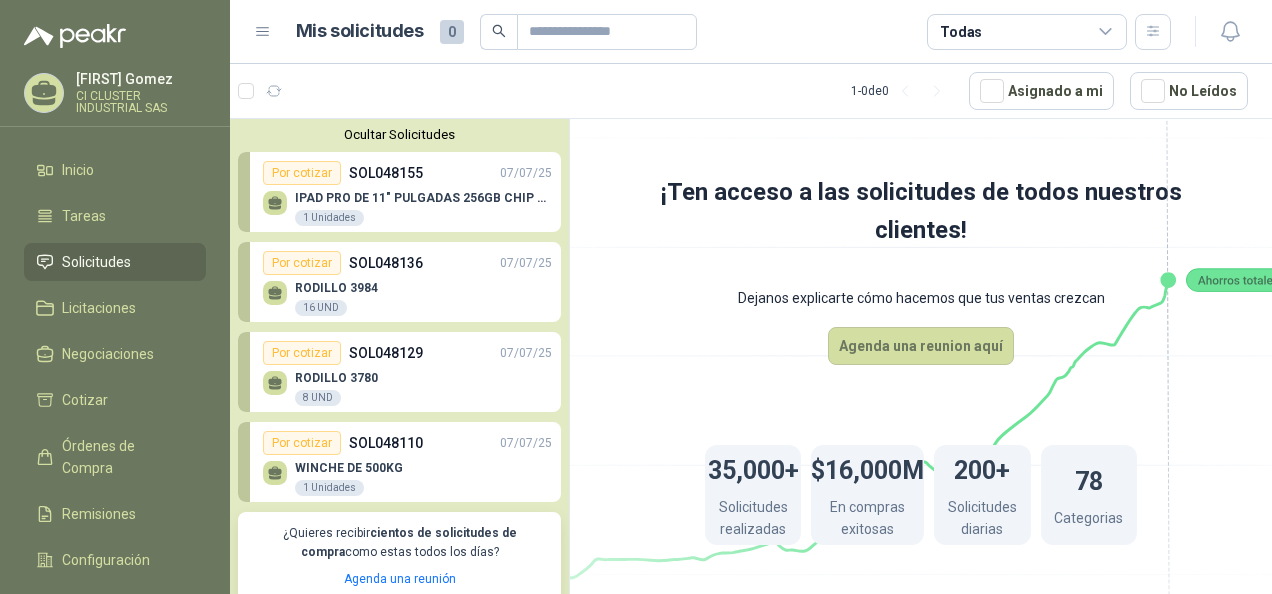 click on "Solicitudes" at bounding box center (115, 262) 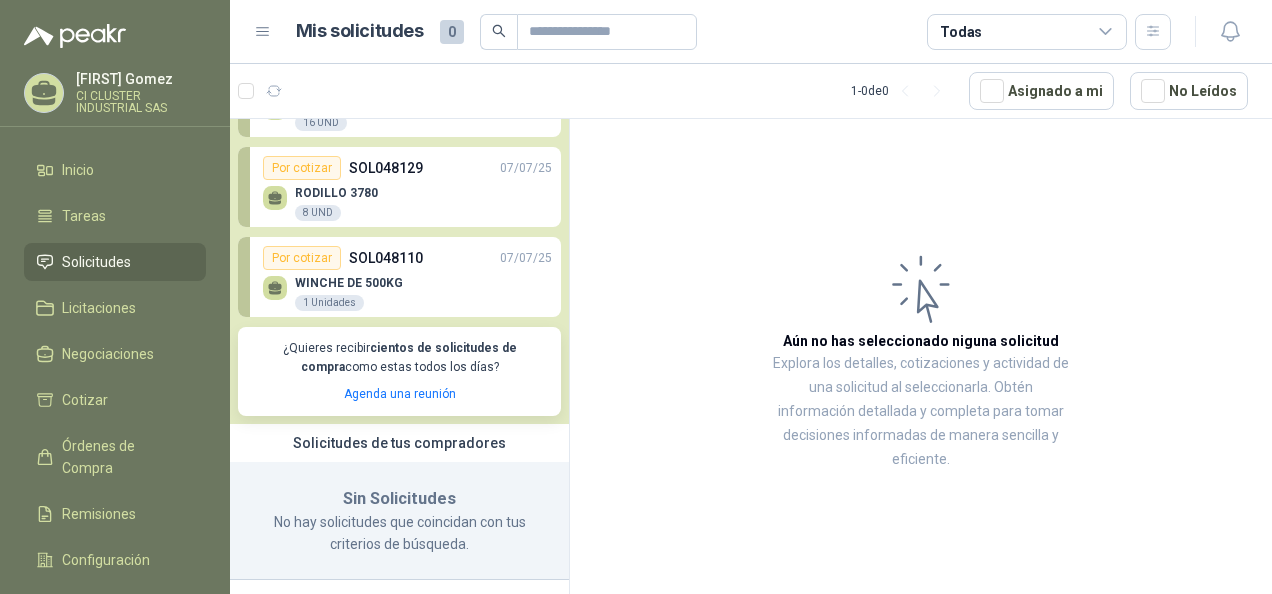 scroll, scrollTop: 192, scrollLeft: 0, axis: vertical 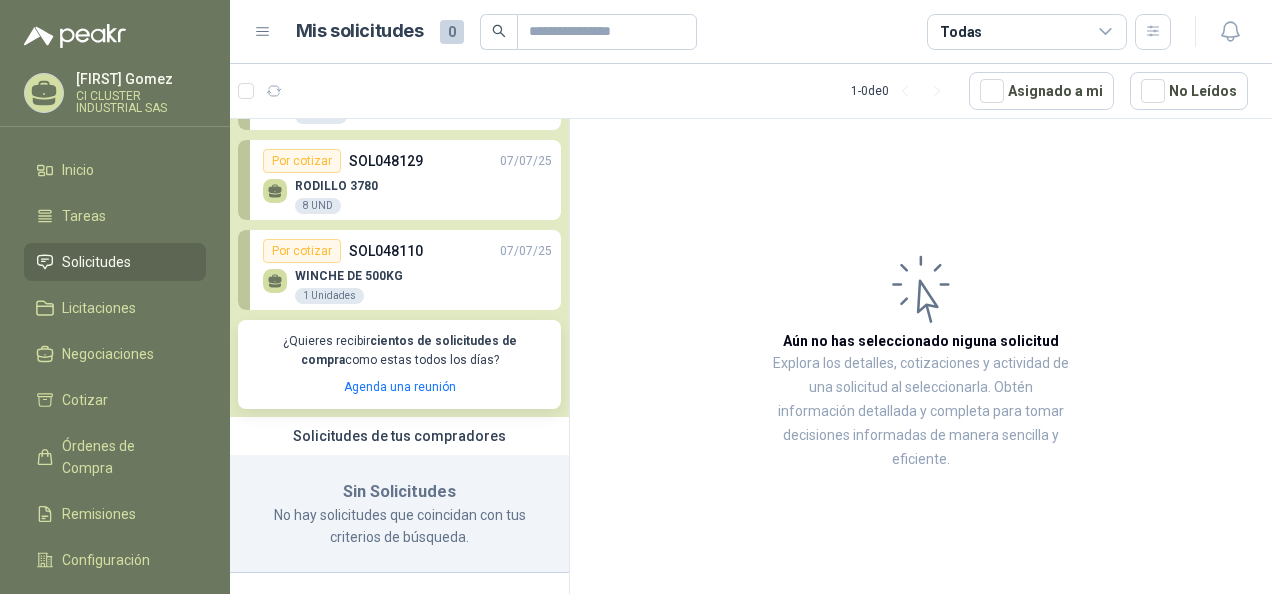 click on "Aún no has seleccionado niguna solicitud Explora los detalles, cotizaciones y actividad de una solicitud al seleccionarla. Obtén información detallada y   completa para tomar decisiones informadas de manera sencilla y eficiente." at bounding box center (921, 360) 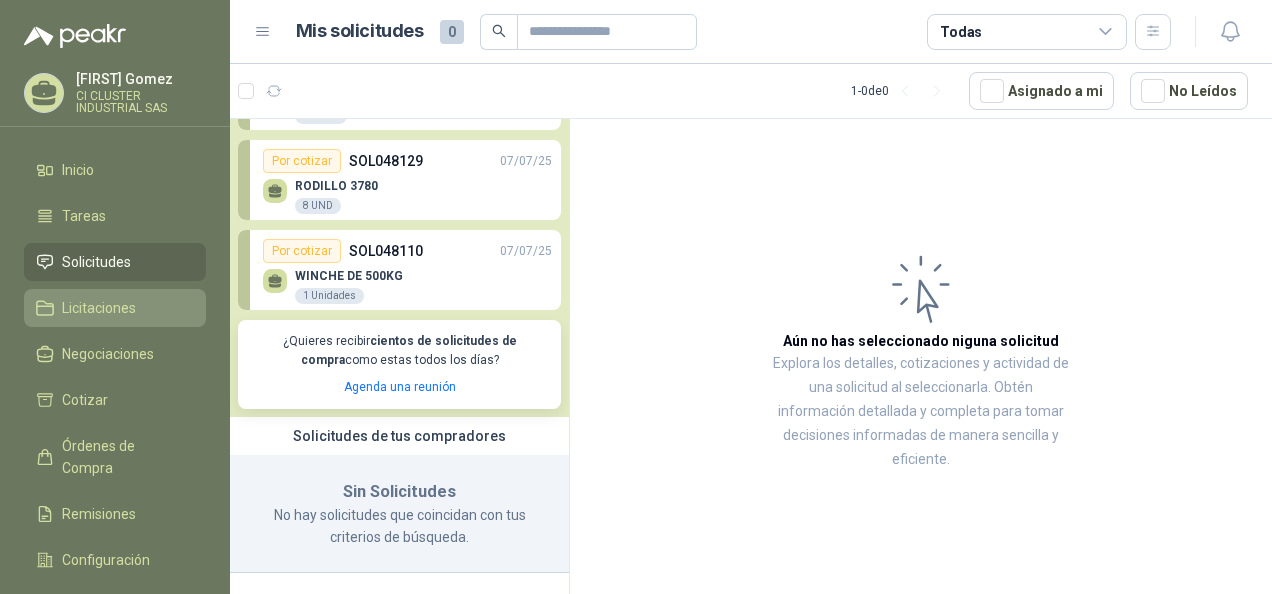 click on "Licitaciones" at bounding box center (99, 308) 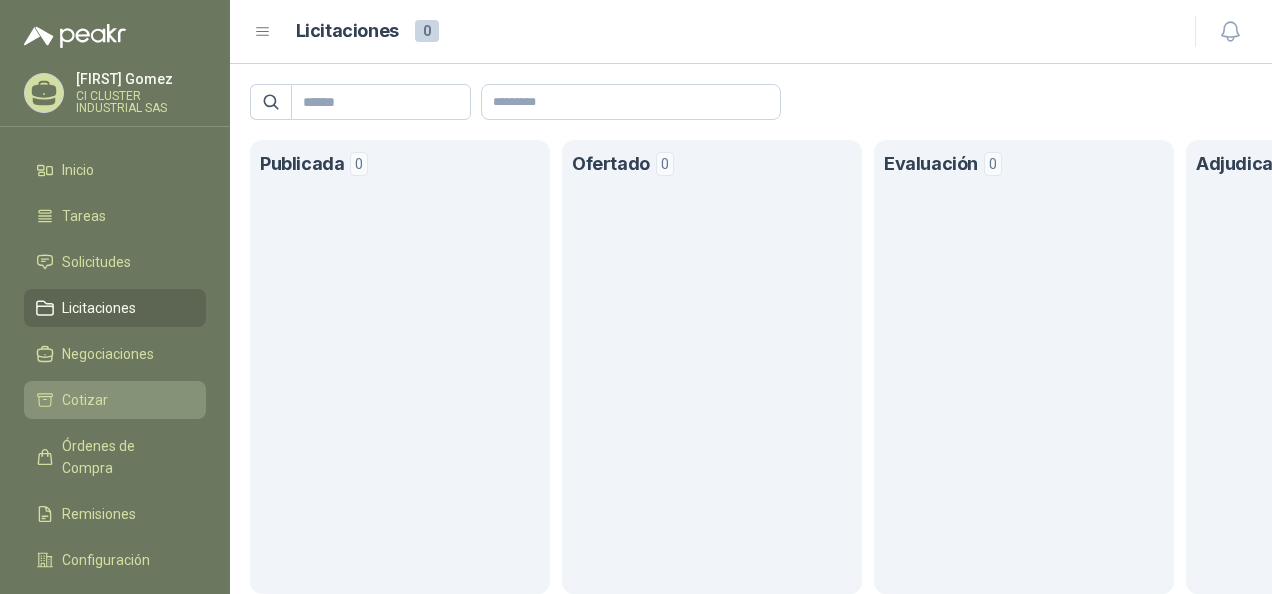 click on "Cotizar" at bounding box center (85, 400) 